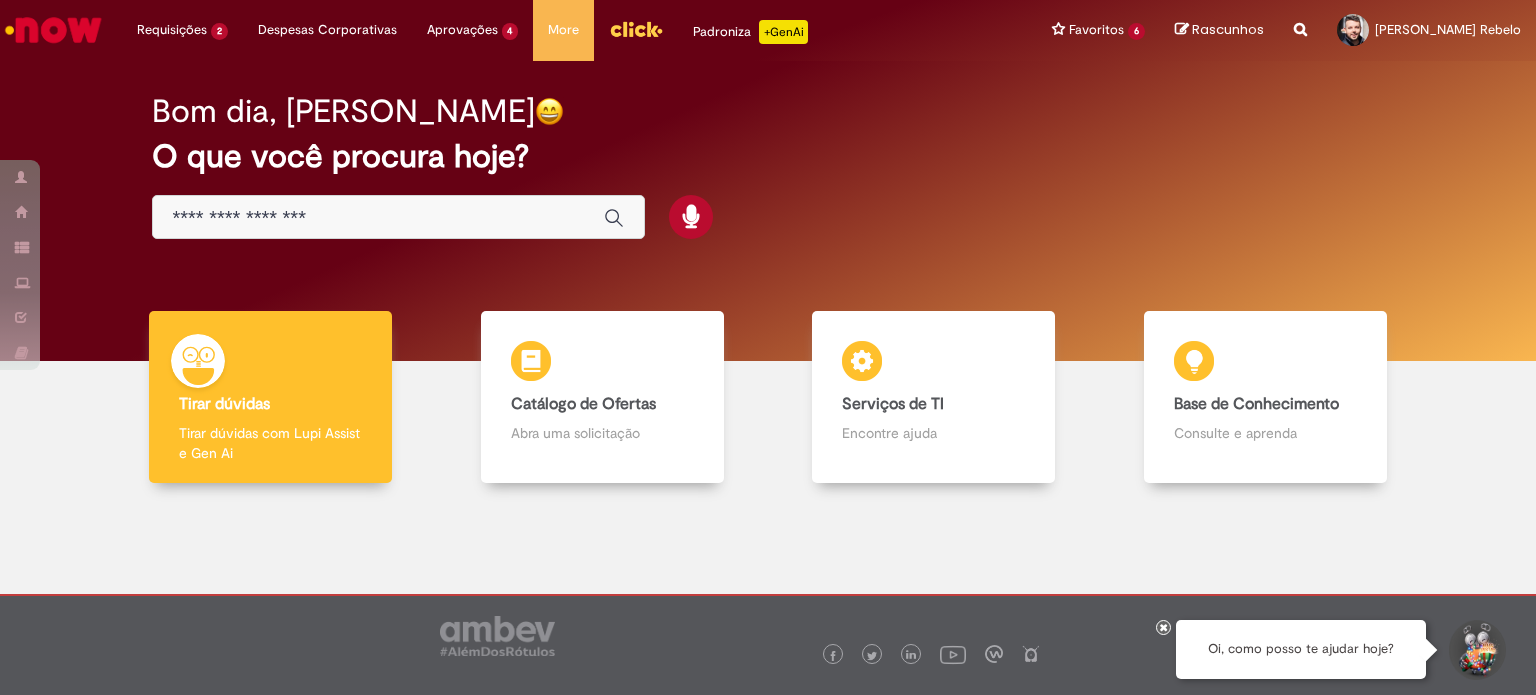 scroll, scrollTop: 0, scrollLeft: 0, axis: both 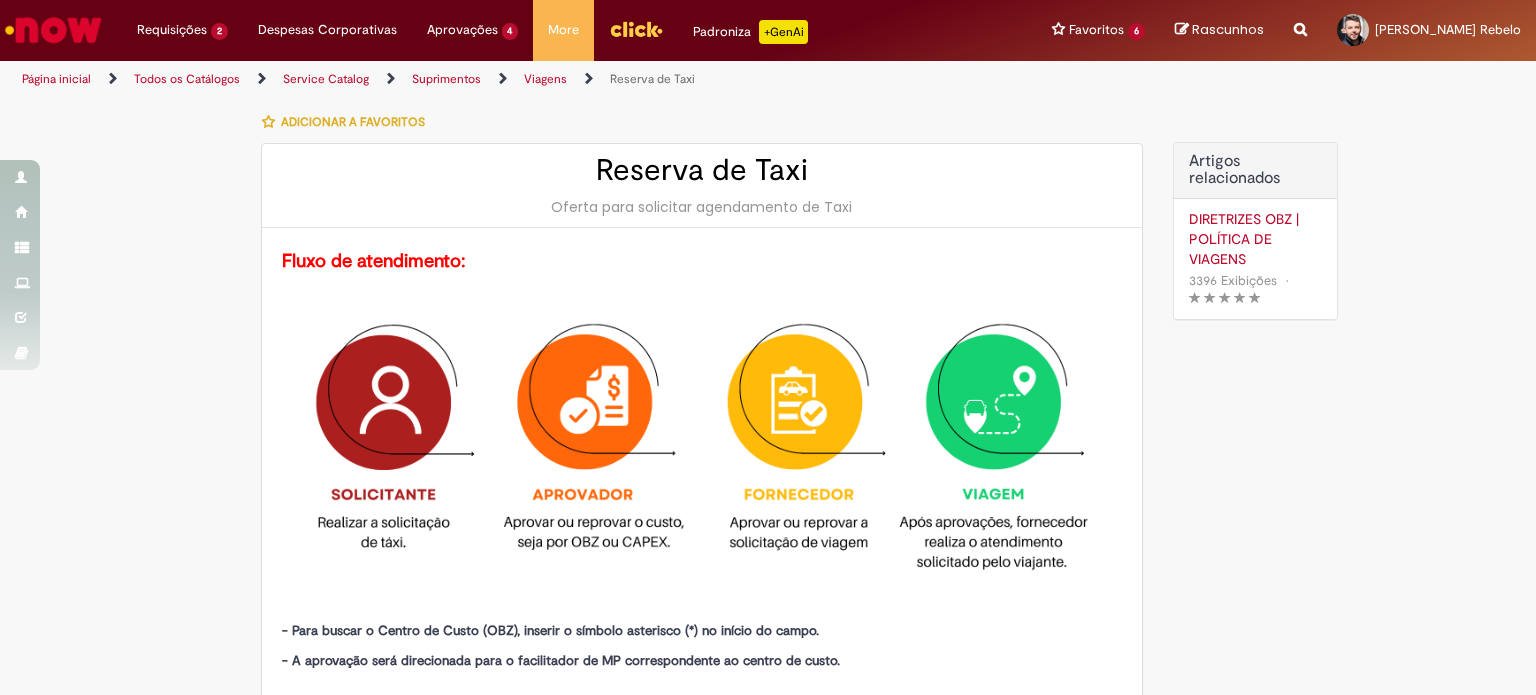 type on "********" 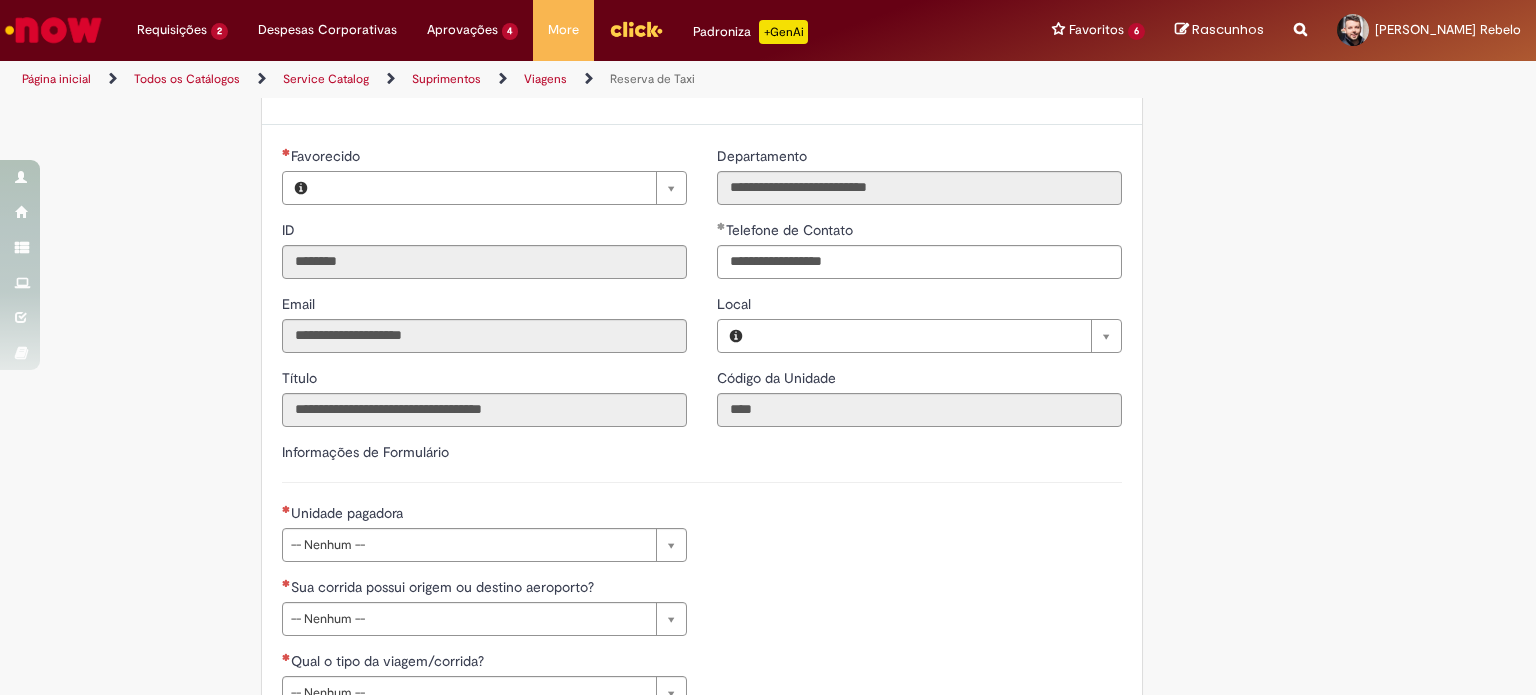 scroll, scrollTop: 580, scrollLeft: 0, axis: vertical 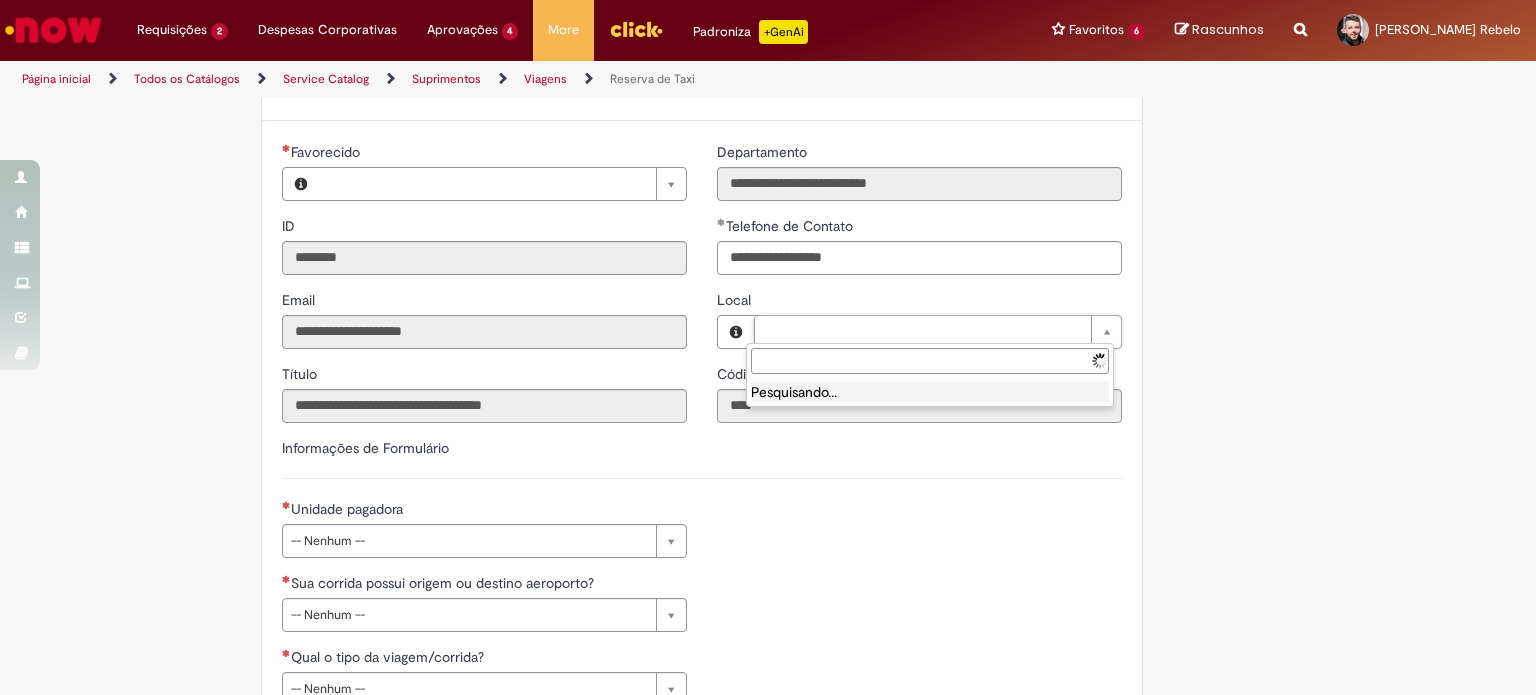 type on "*" 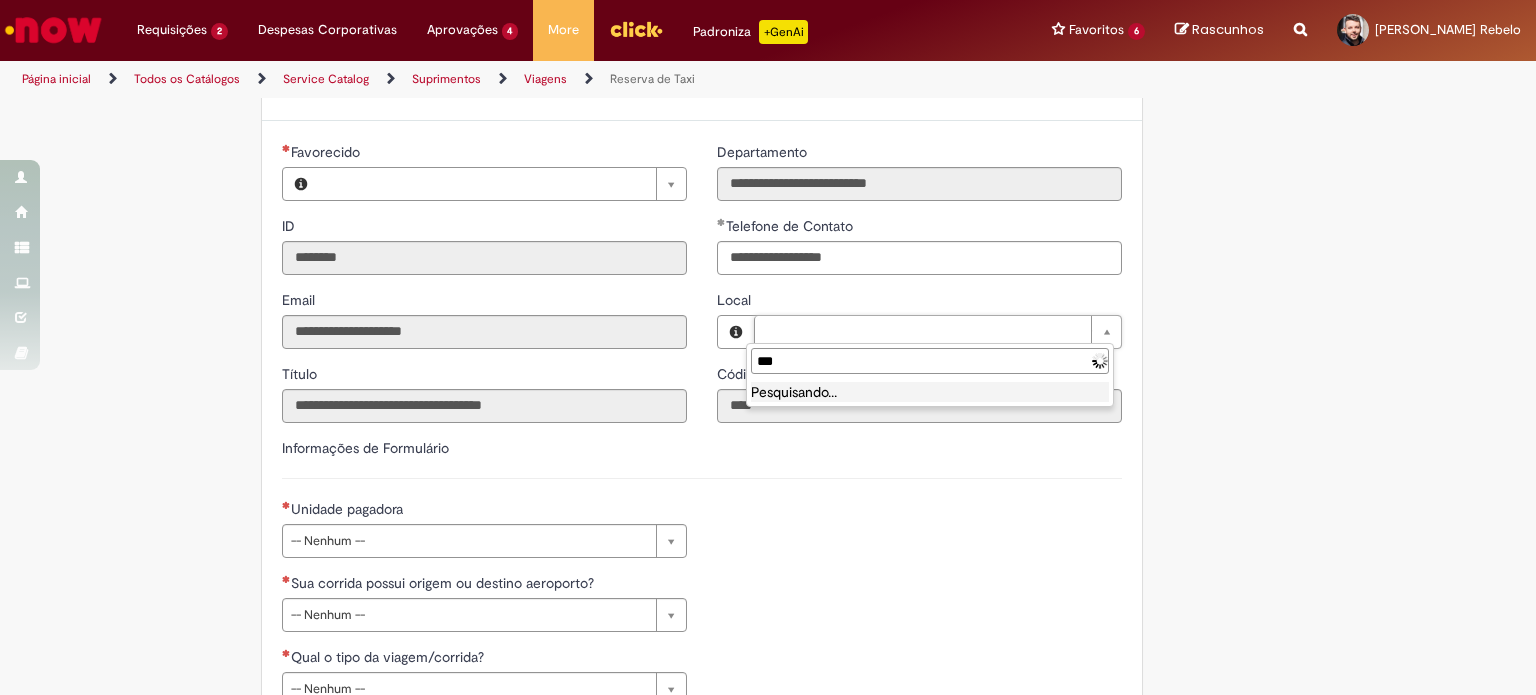 type on "****" 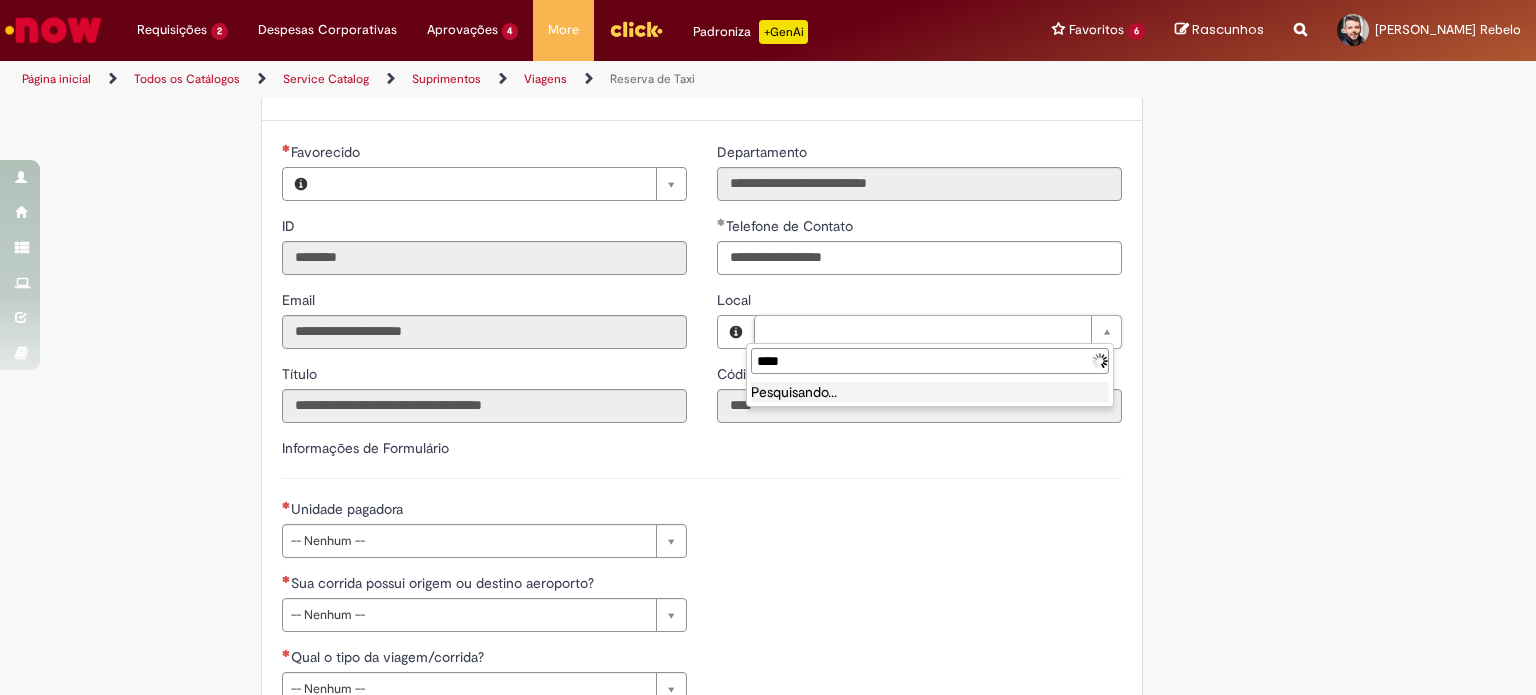 type on "**********" 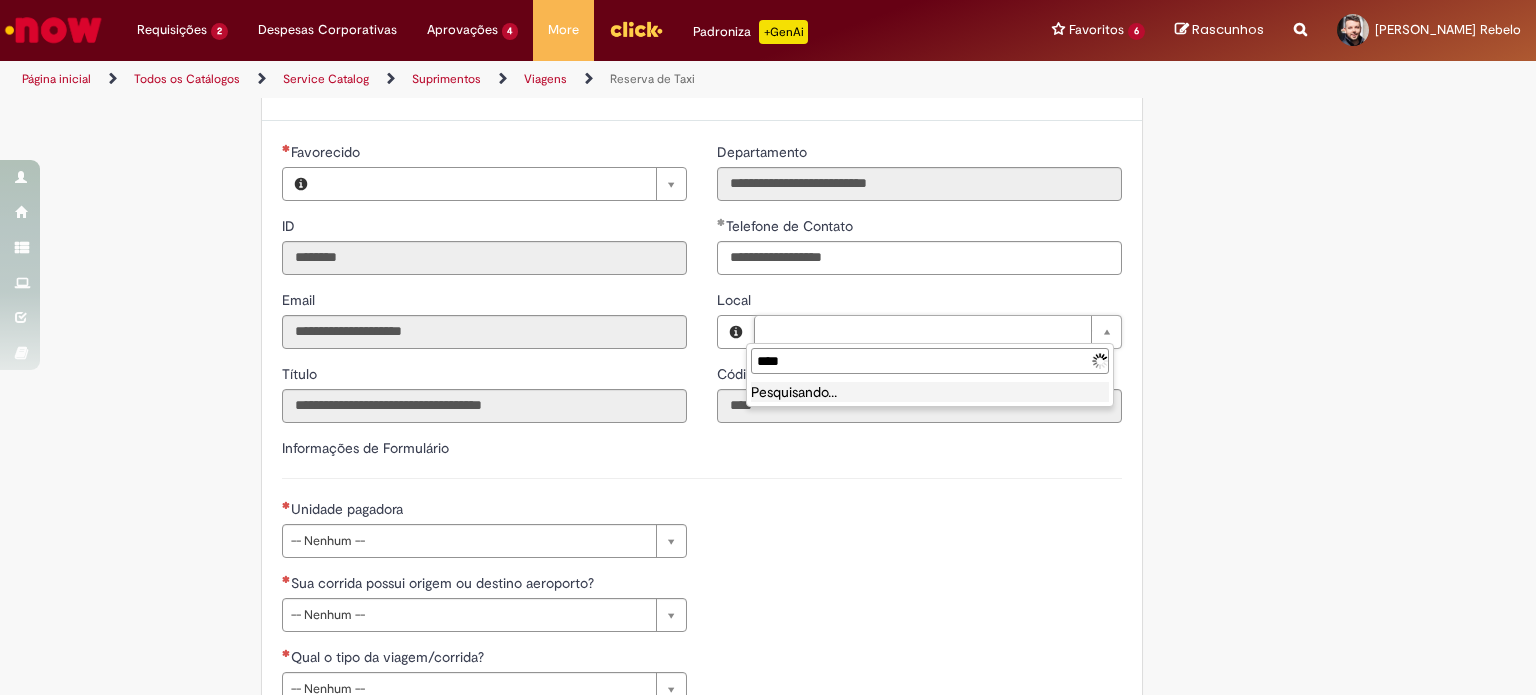type on "**********" 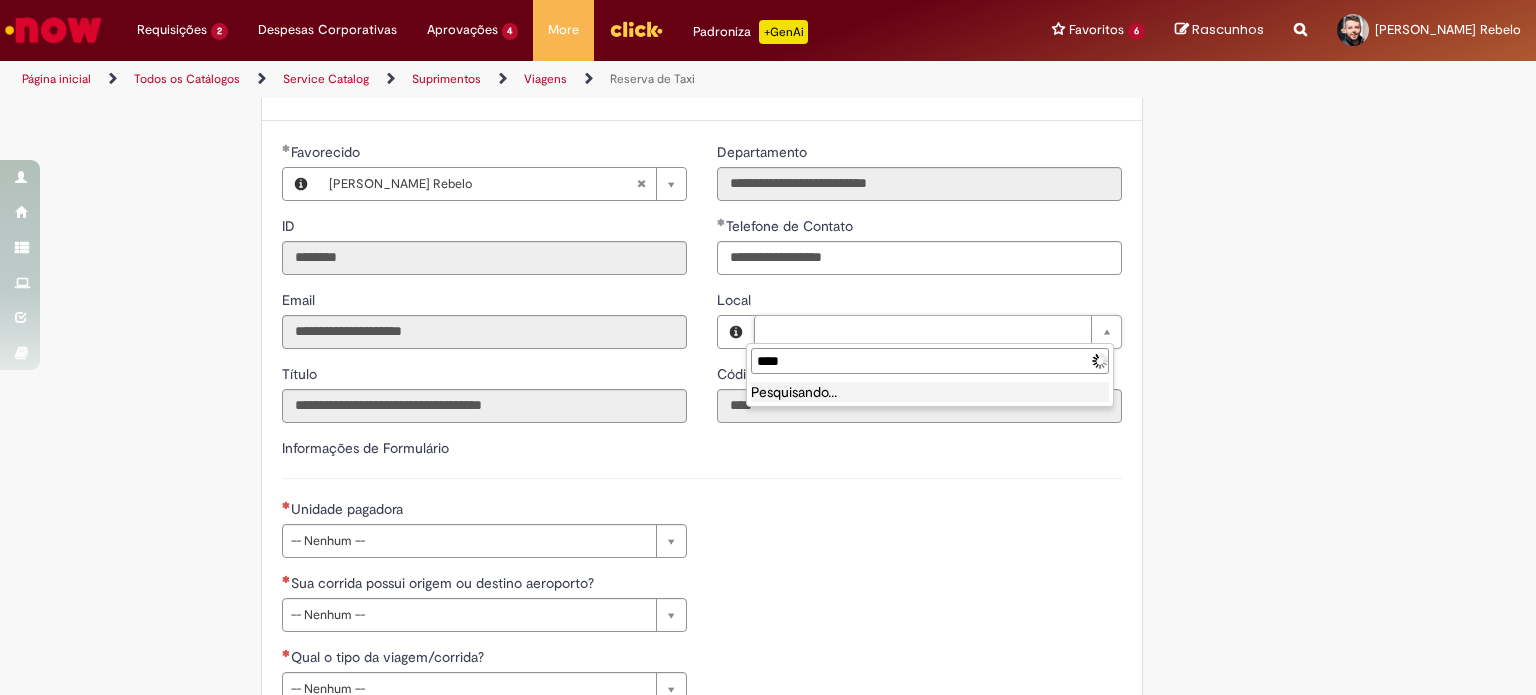type on "**********" 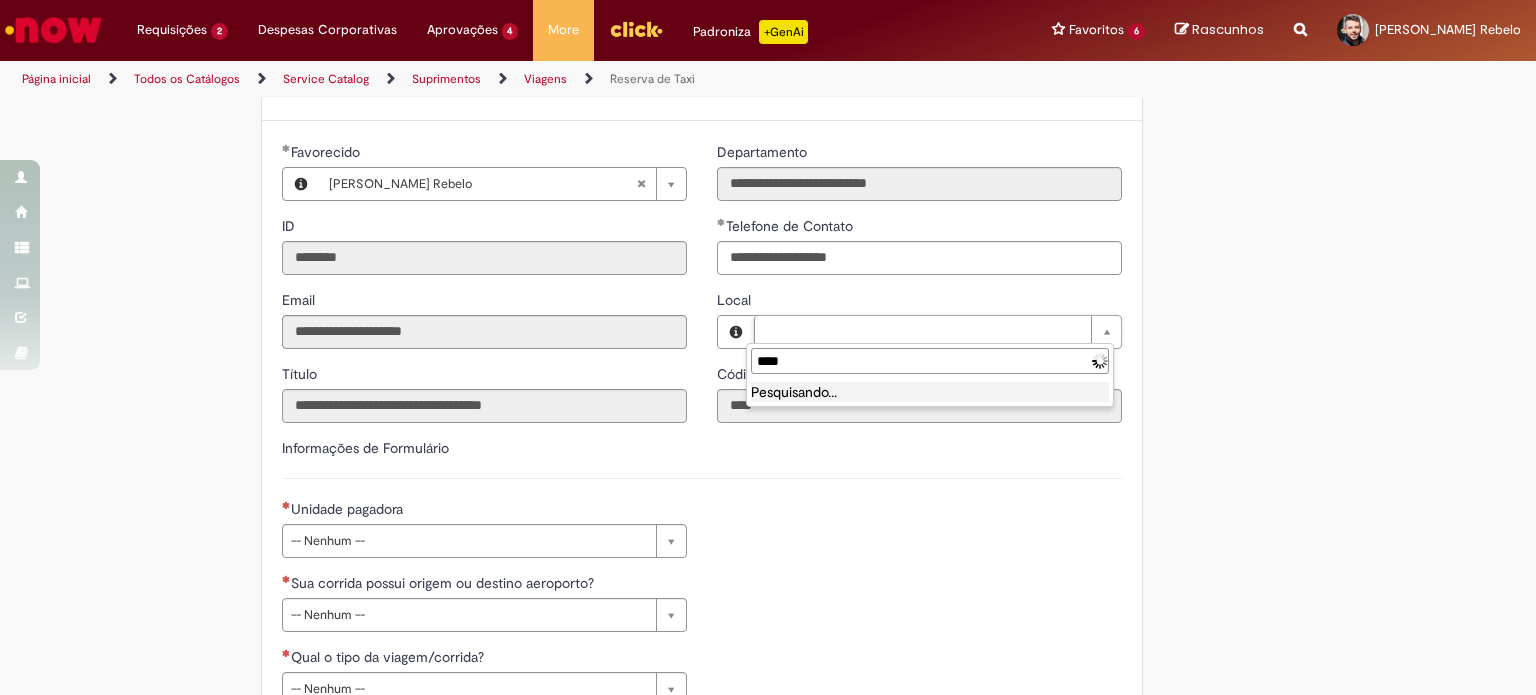 type on "**********" 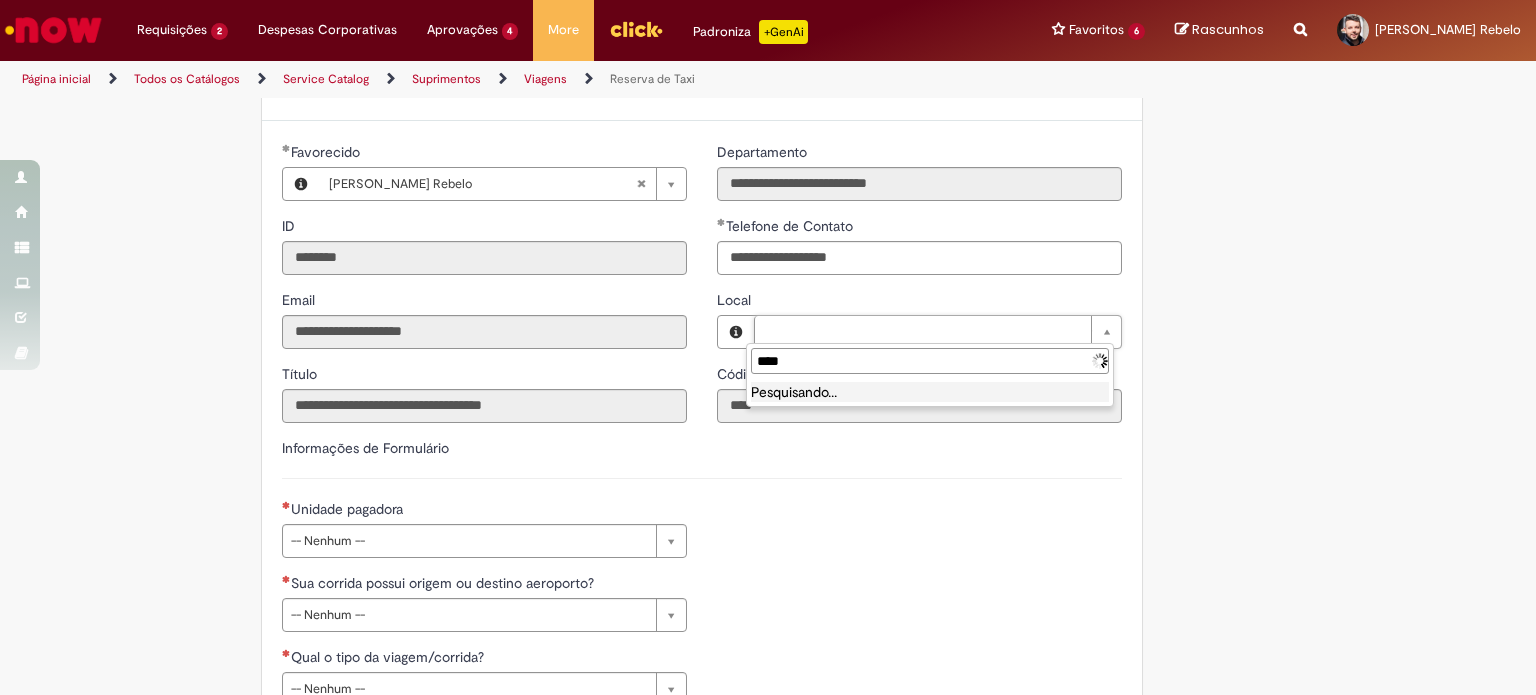 type on "**********" 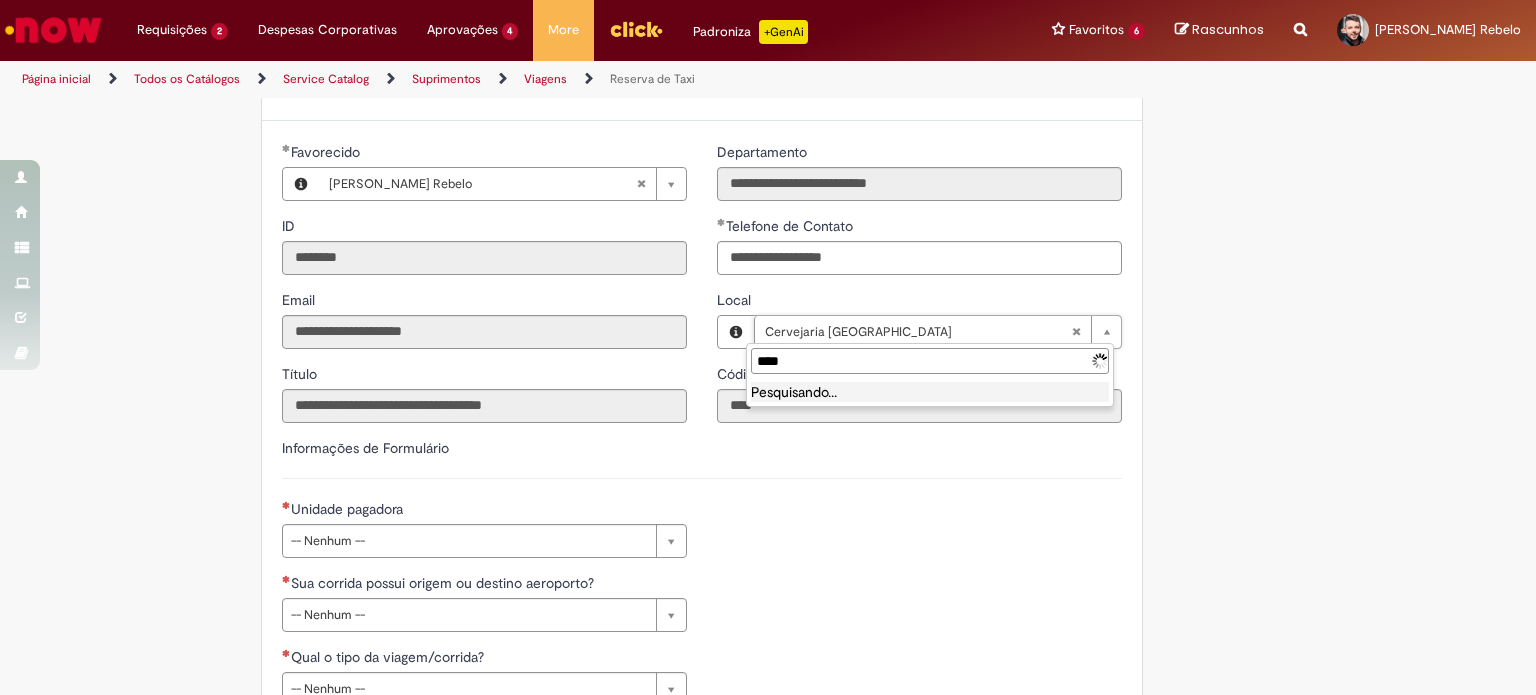 type on "**********" 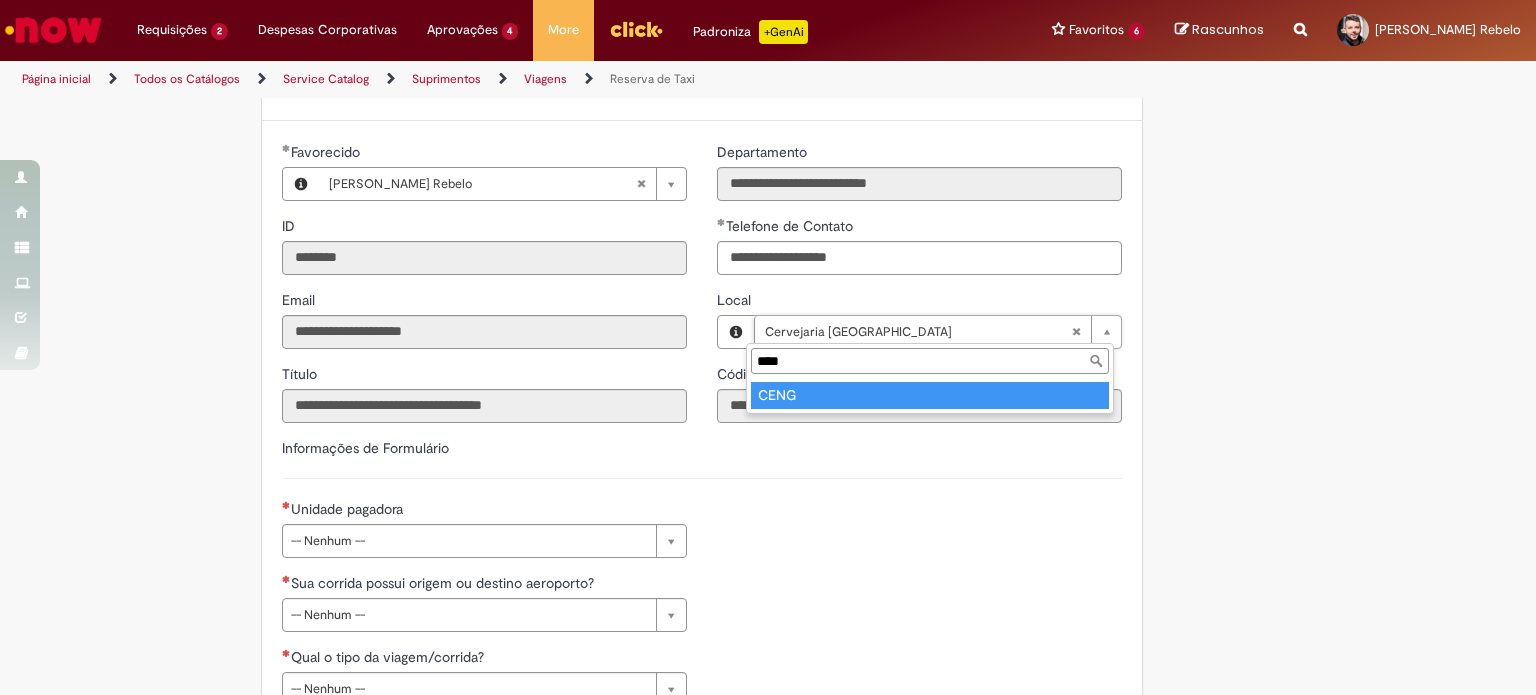 type on "****" 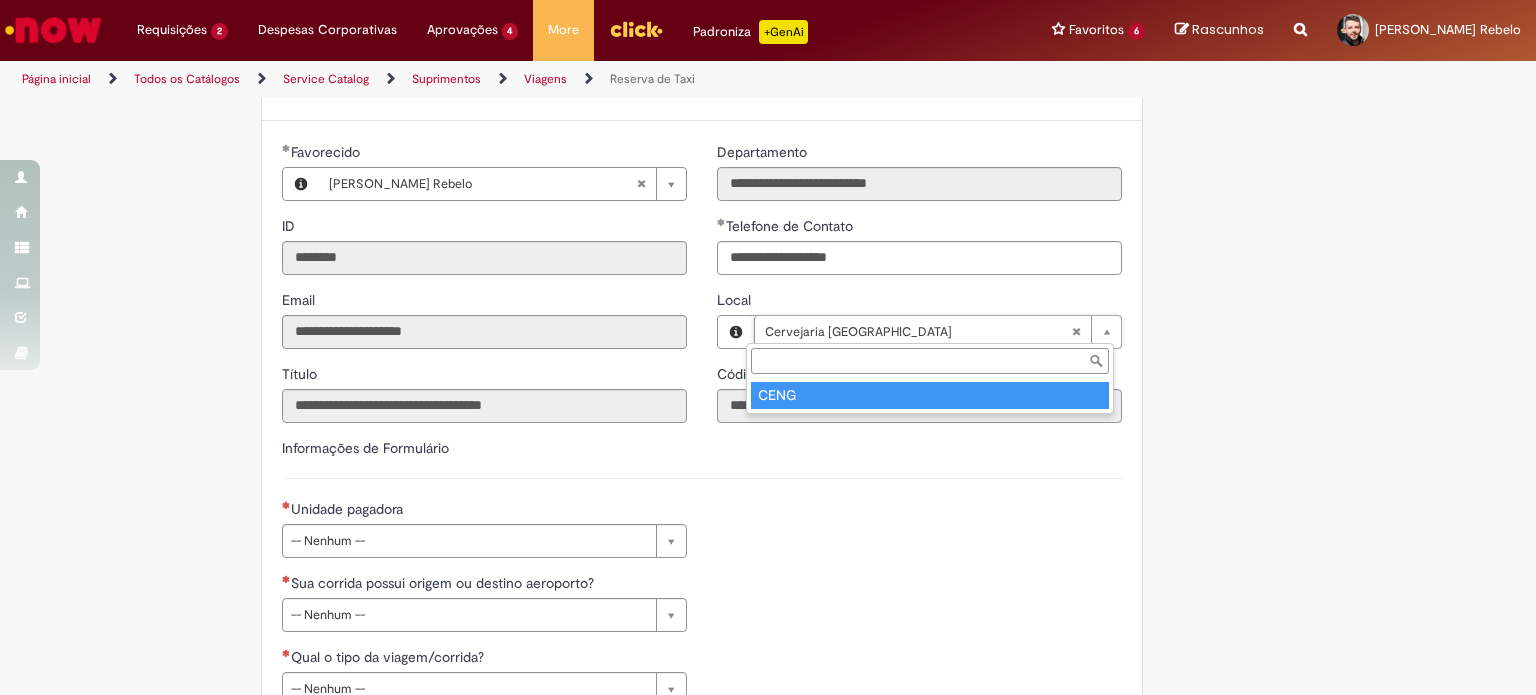 scroll, scrollTop: 0, scrollLeft: 37, axis: horizontal 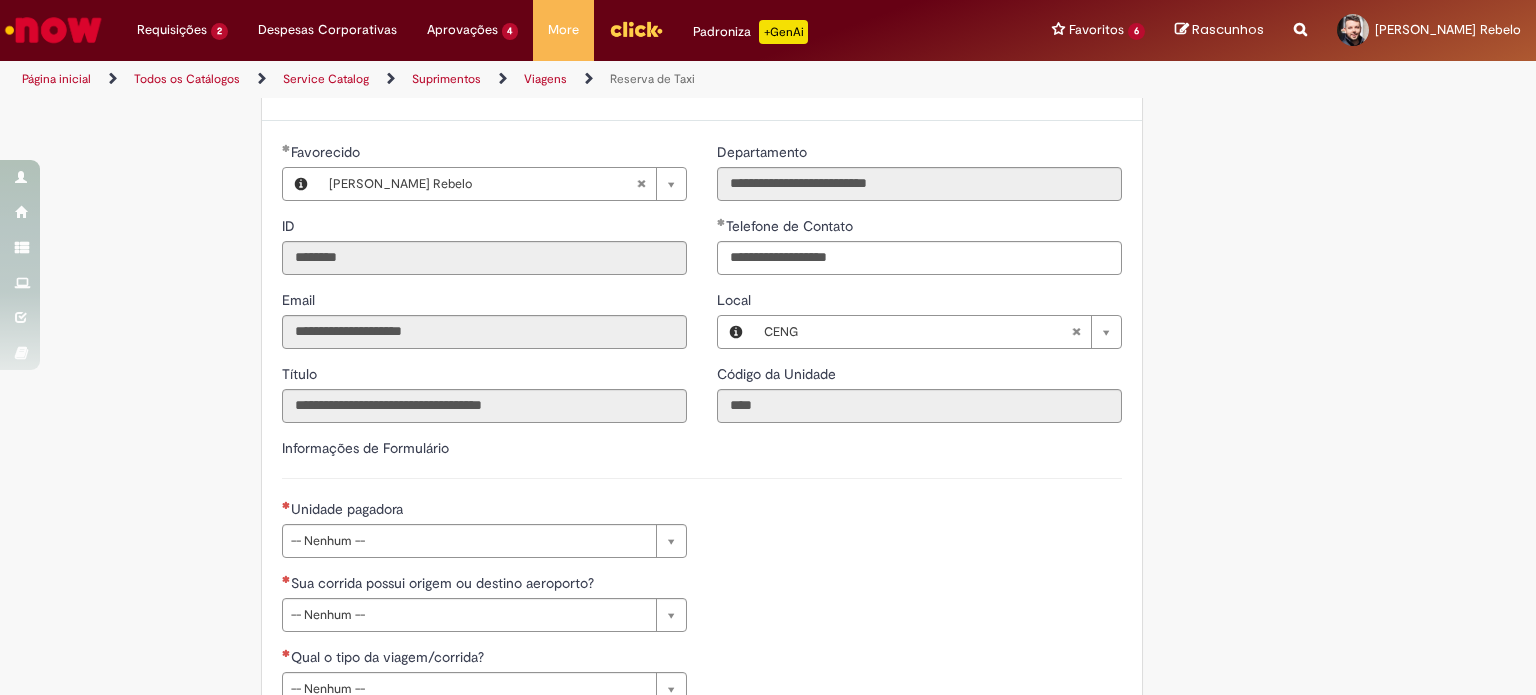 type on "****" 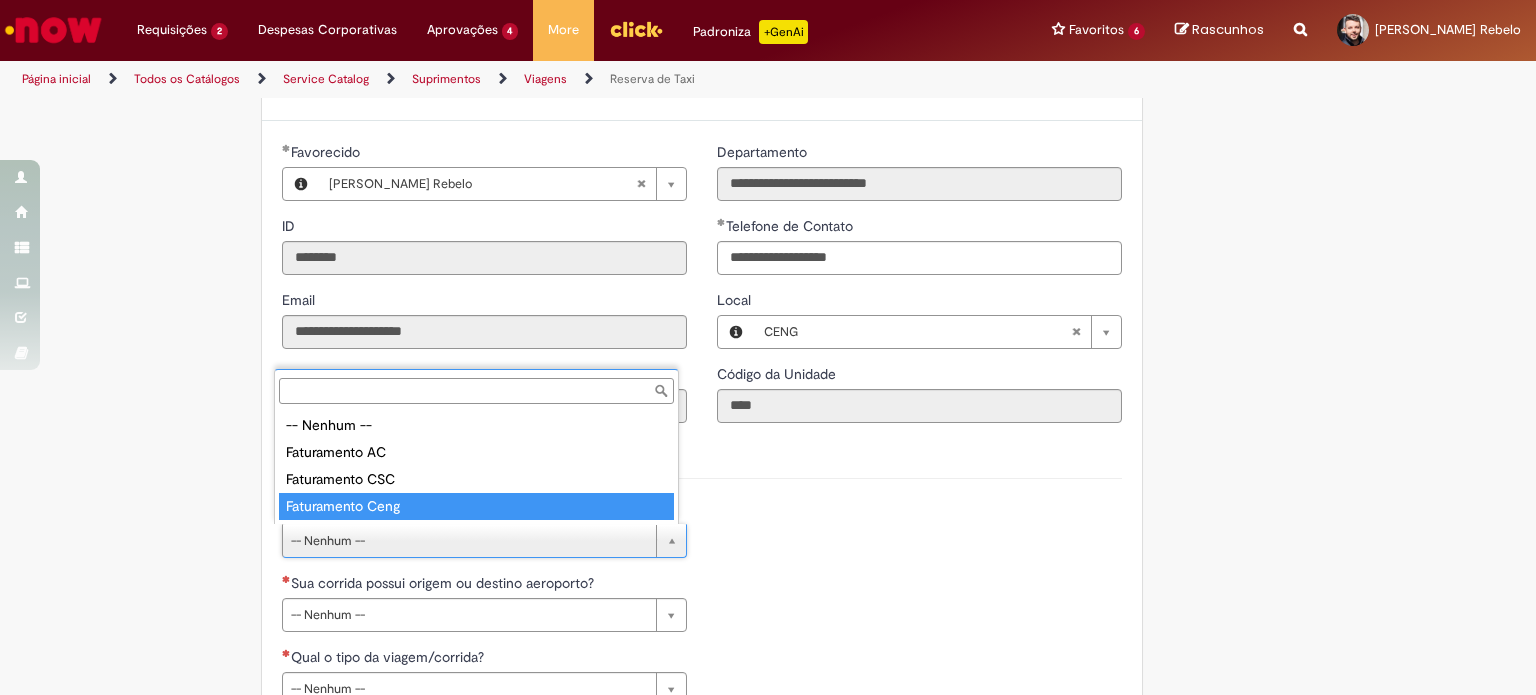 type on "**********" 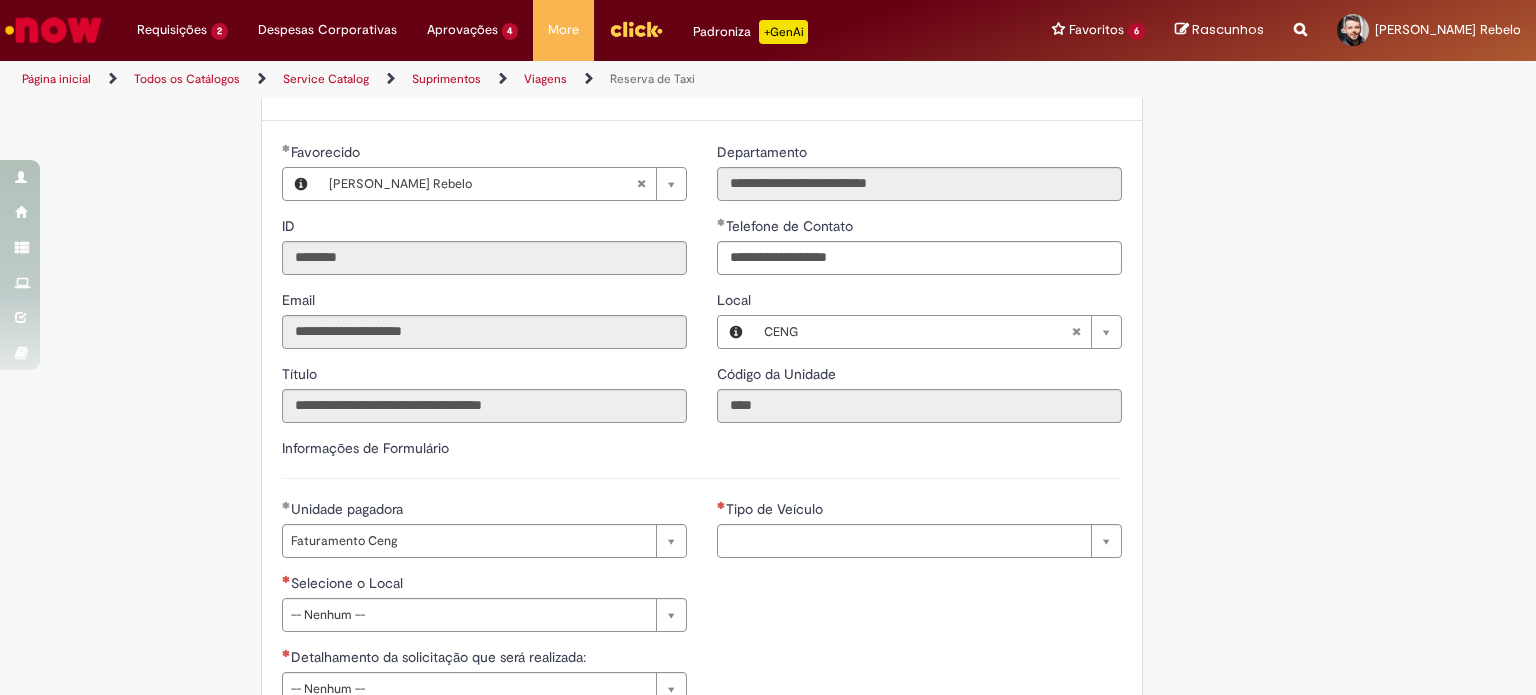 click on "Informações de Formulário" at bounding box center (702, 458) 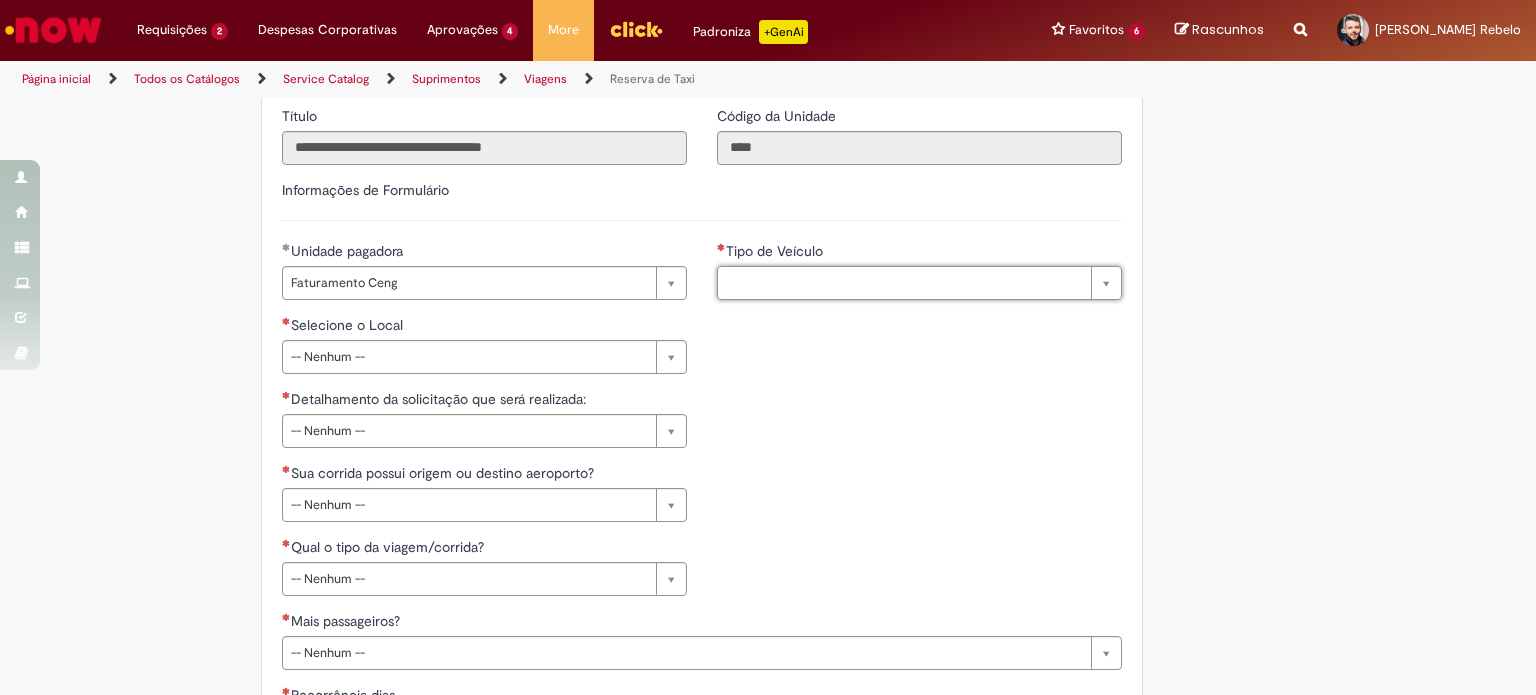scroll, scrollTop: 843, scrollLeft: 0, axis: vertical 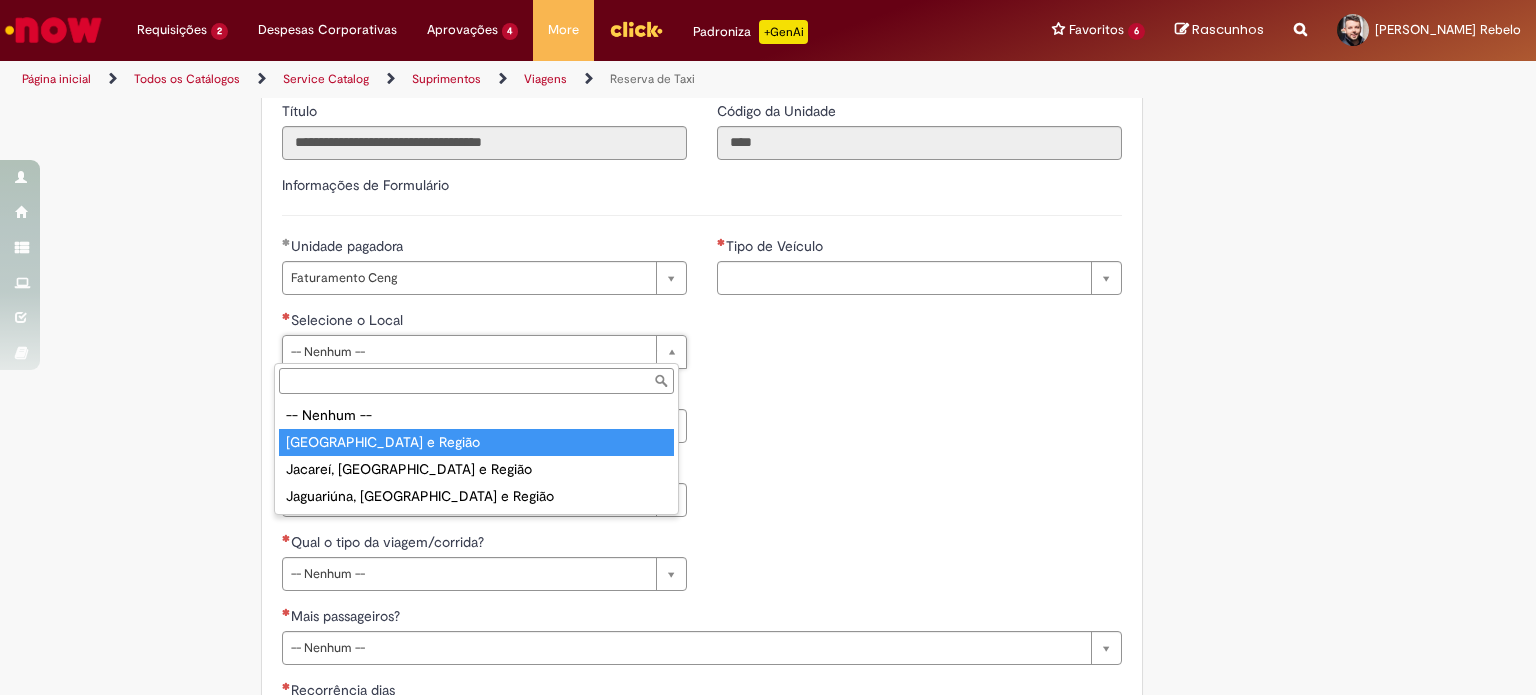 type on "**********" 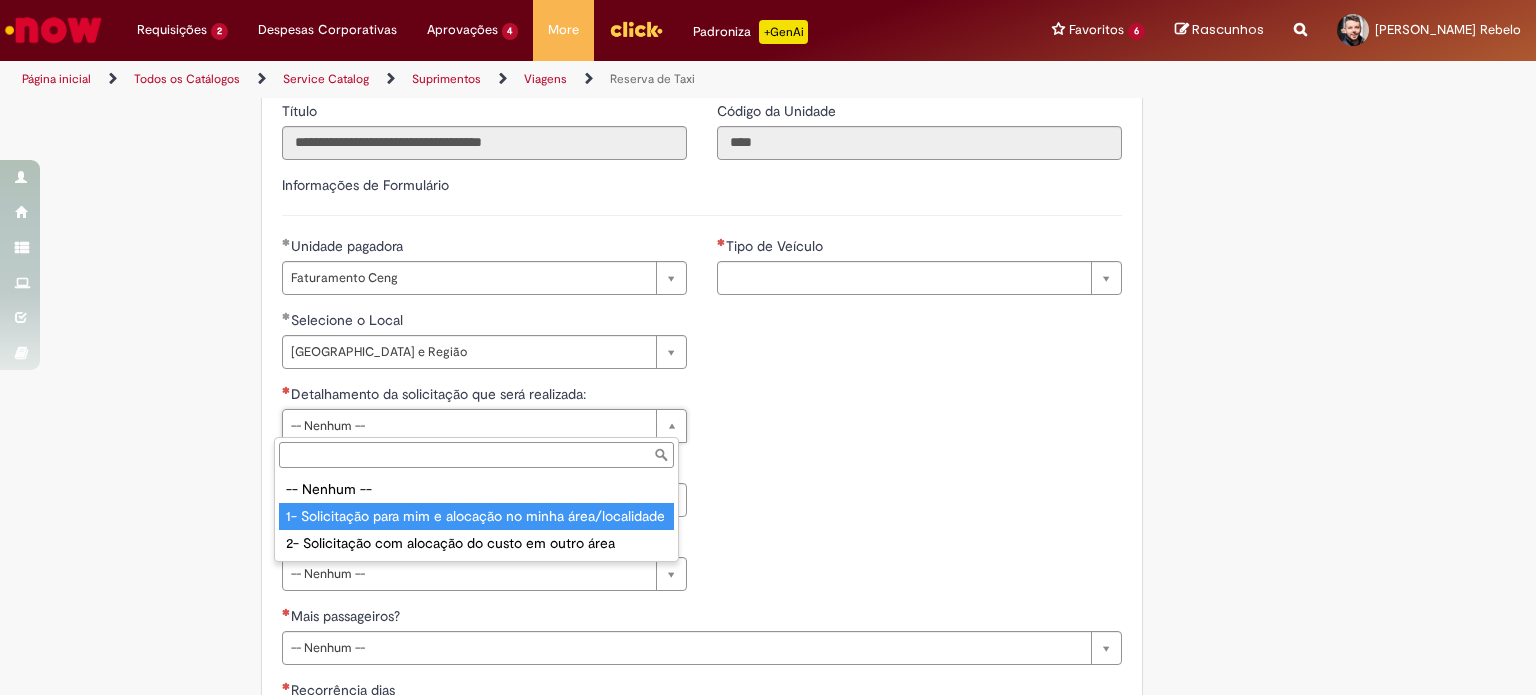 type on "**********" 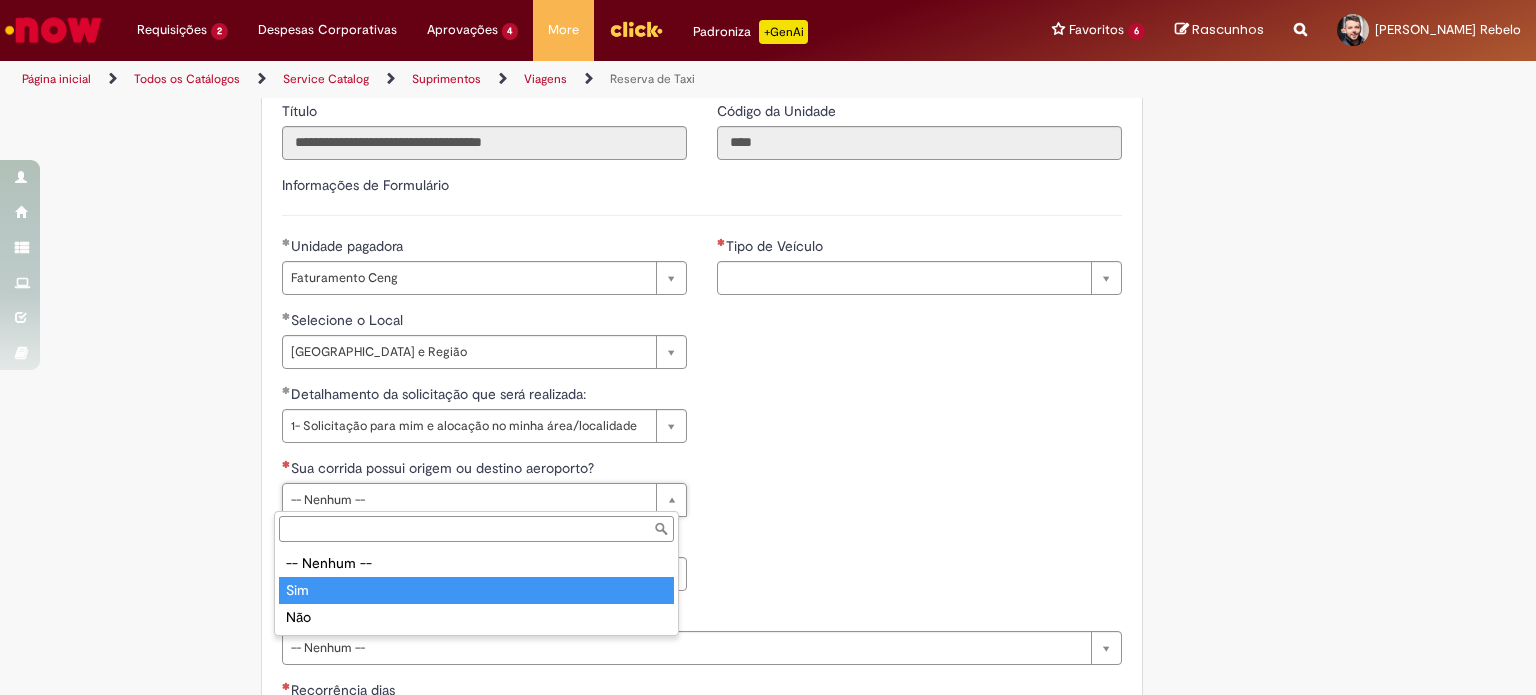 type on "***" 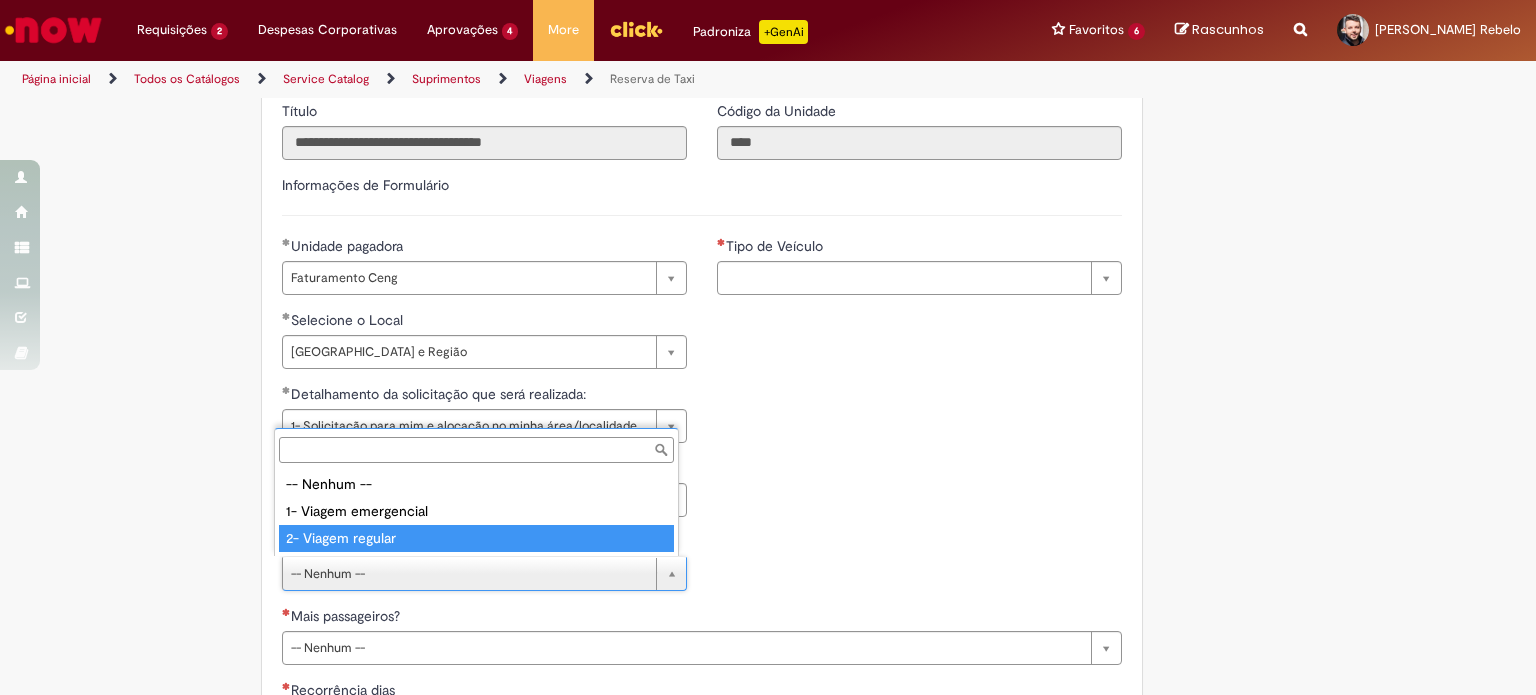 type on "**********" 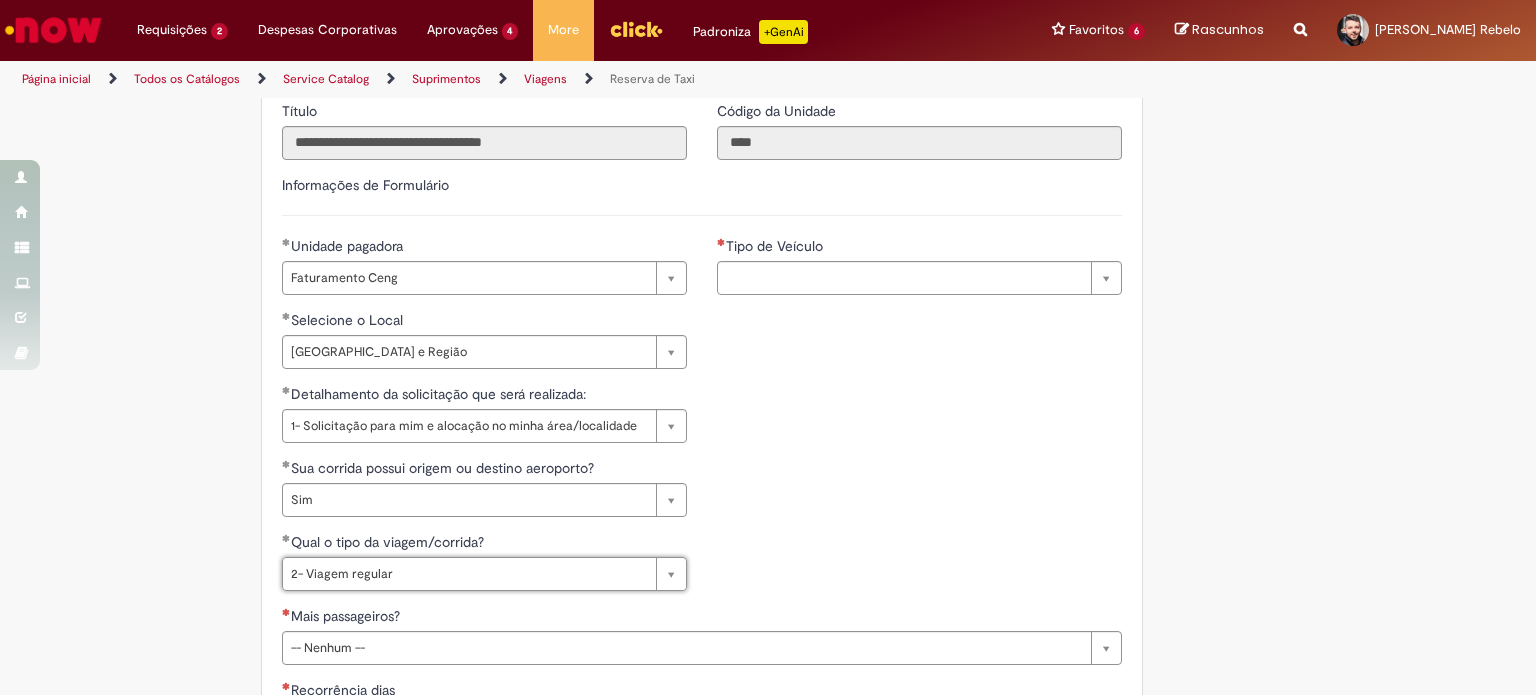 click on "**********" at bounding box center [702, 569] 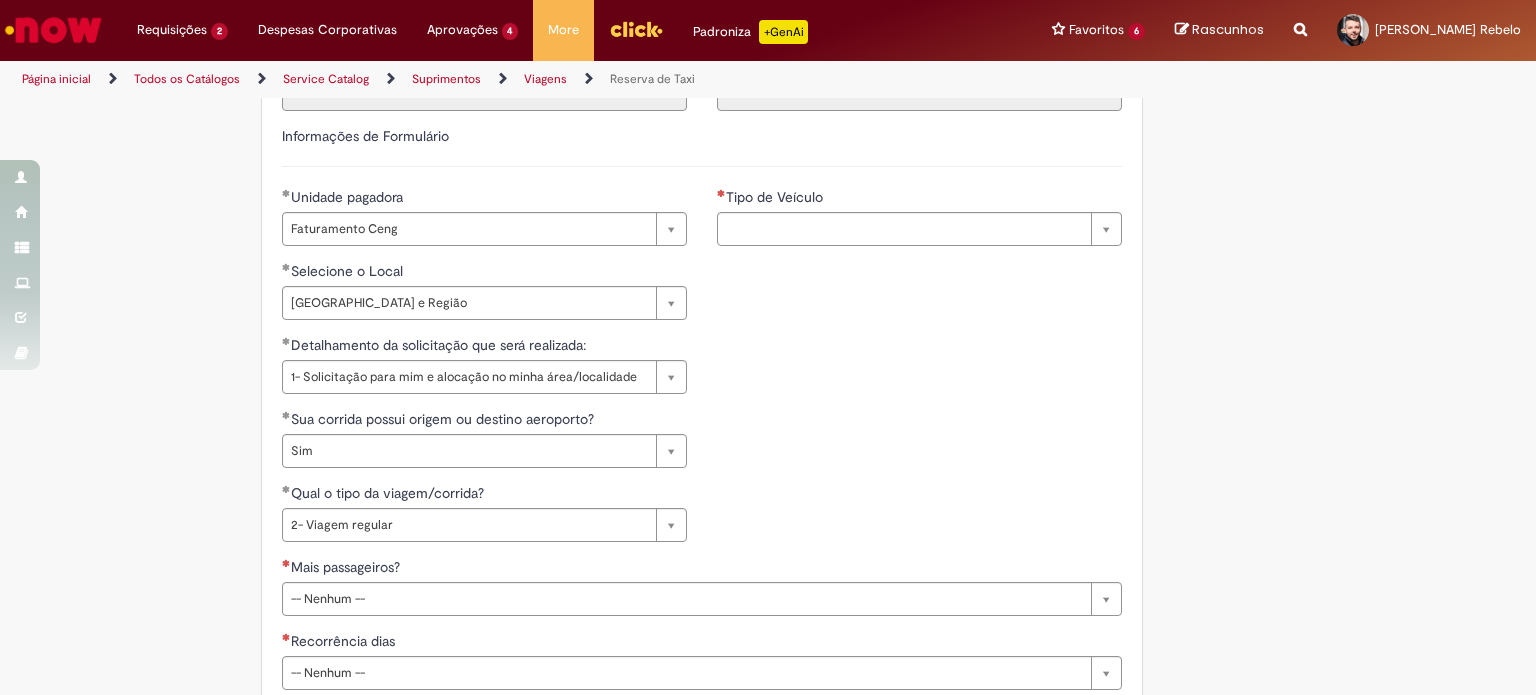 scroll, scrollTop: 891, scrollLeft: 0, axis: vertical 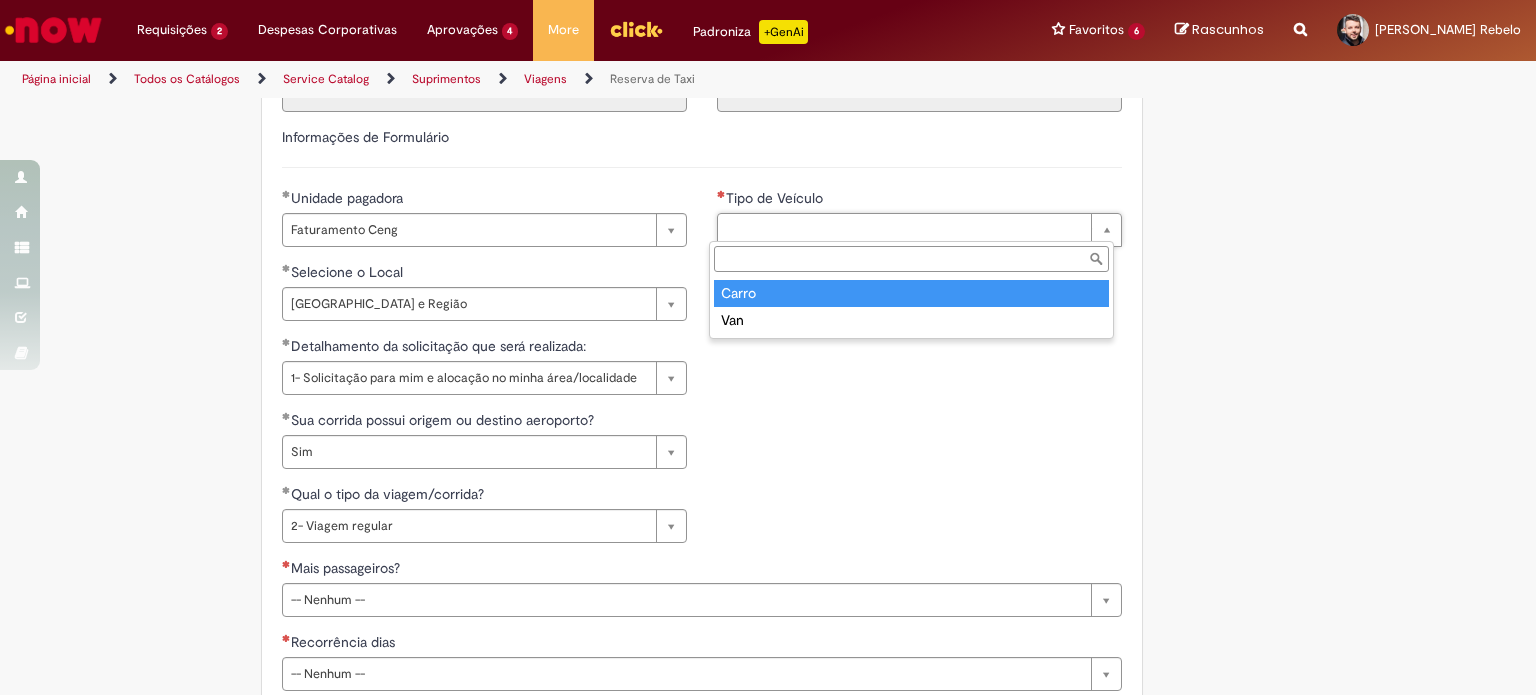 type on "*****" 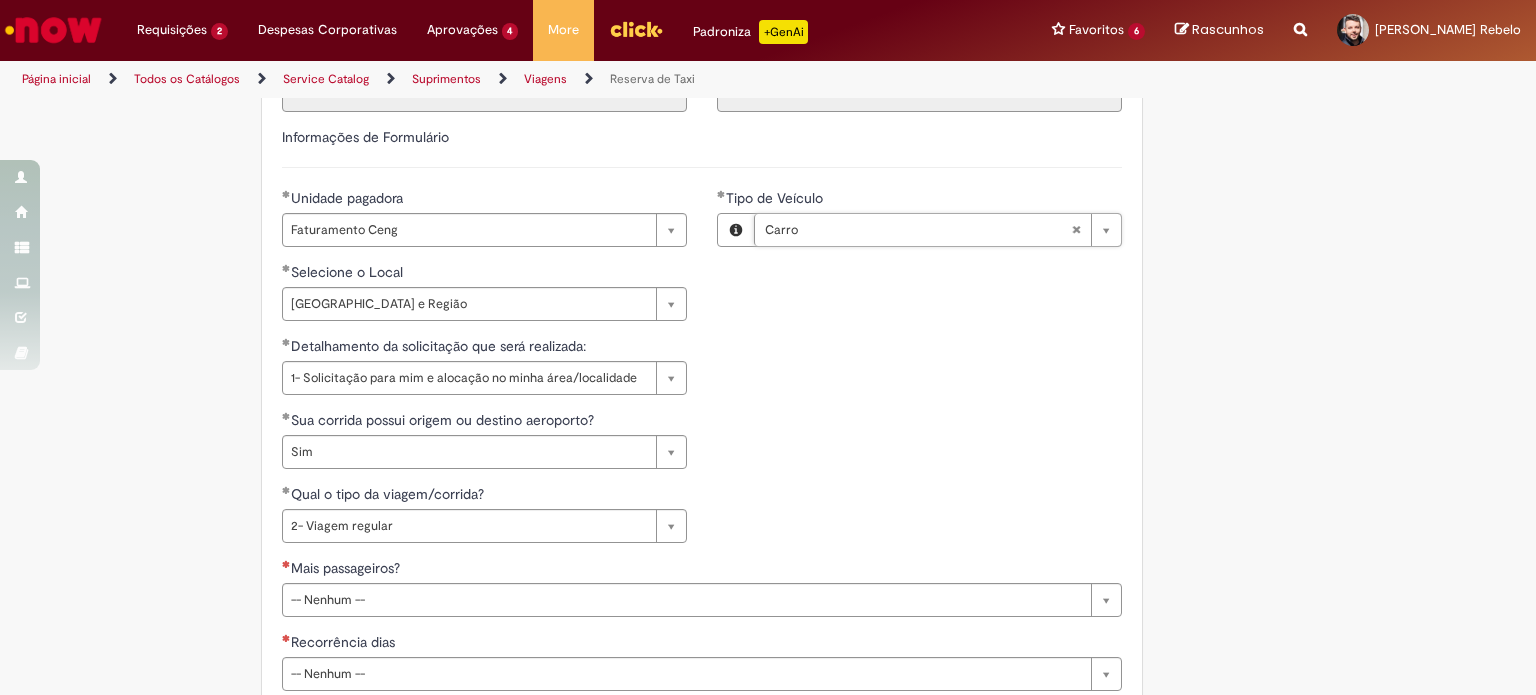 click on "**********" at bounding box center [702, 336] 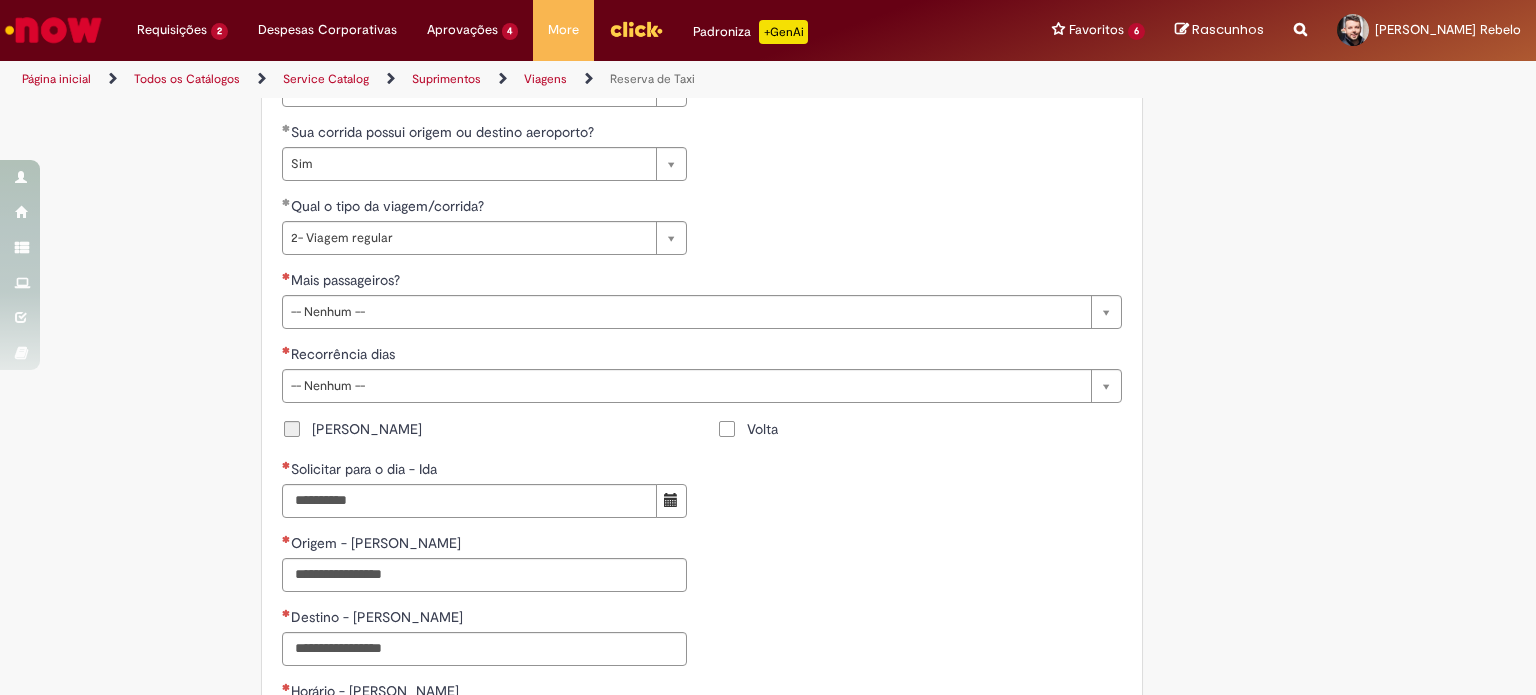 scroll, scrollTop: 1180, scrollLeft: 0, axis: vertical 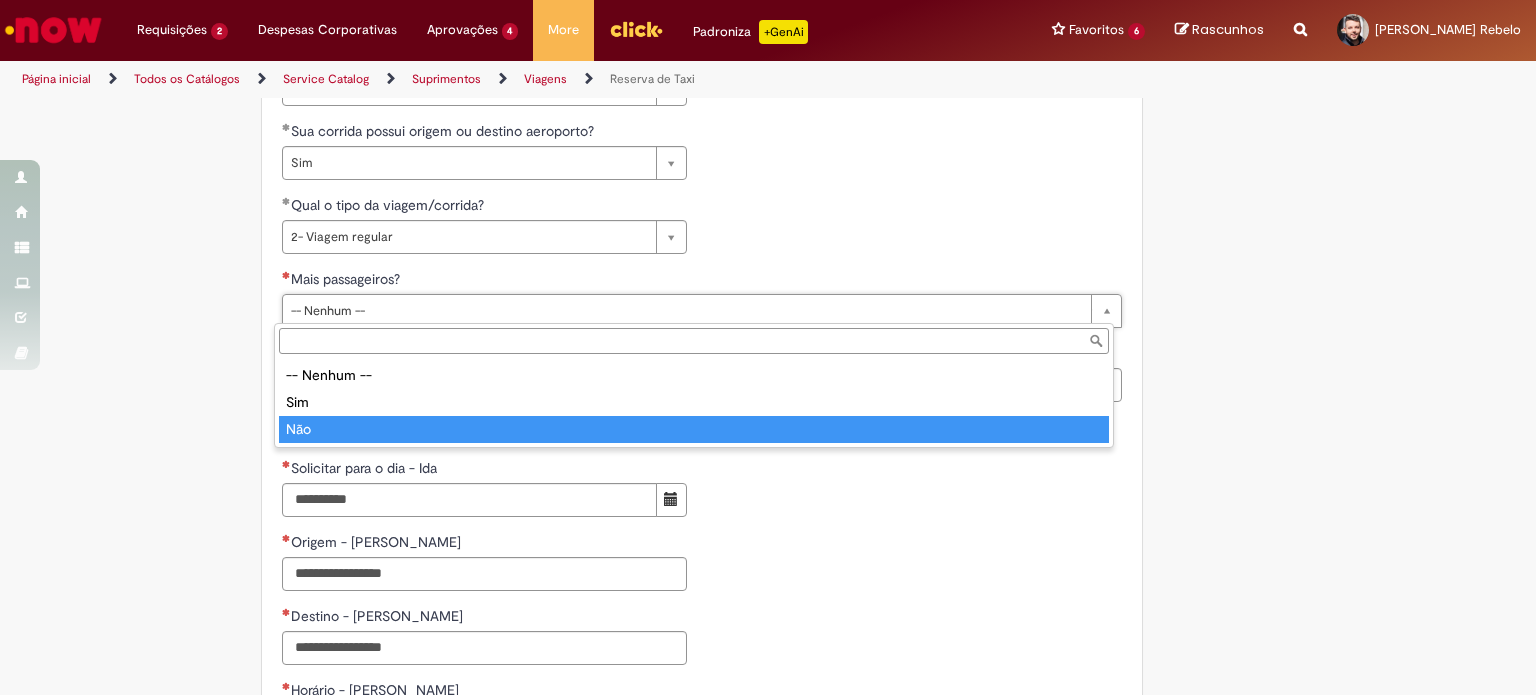 type on "***" 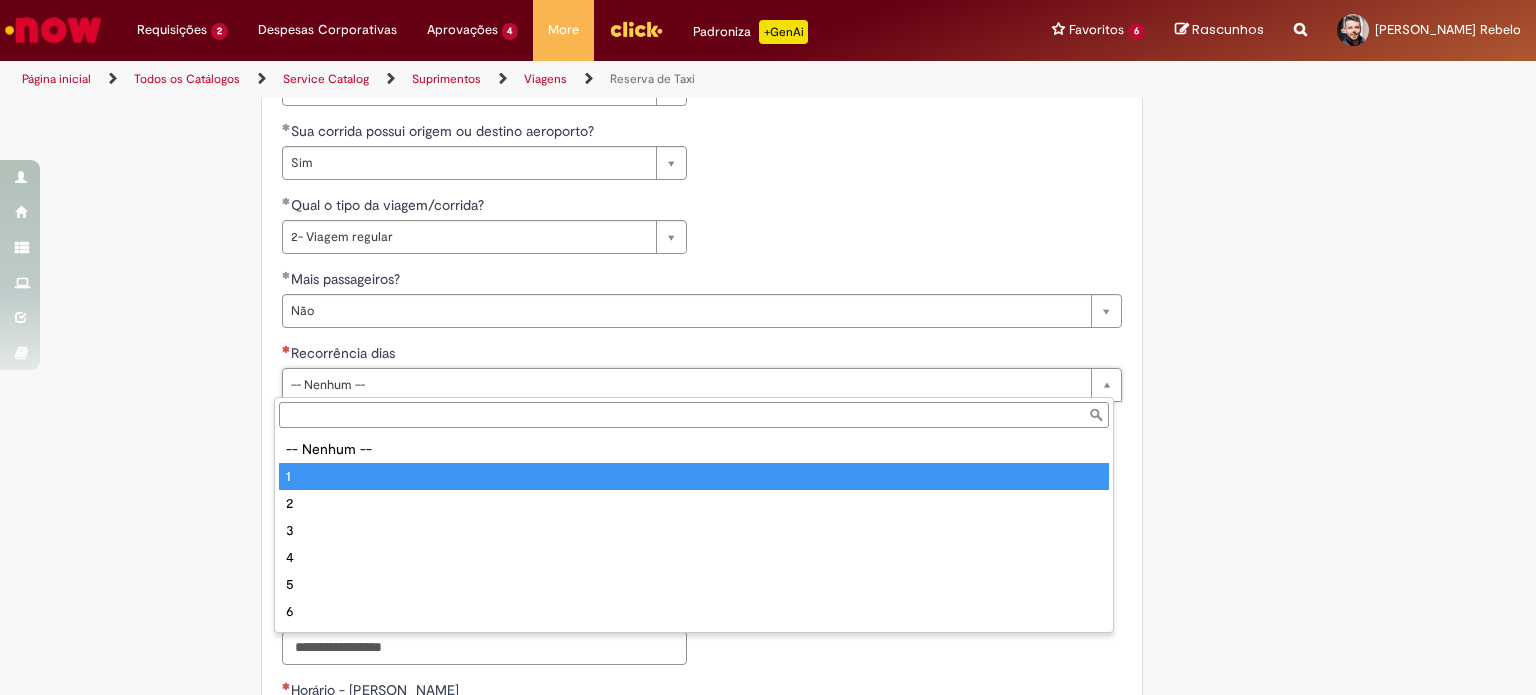 type on "*" 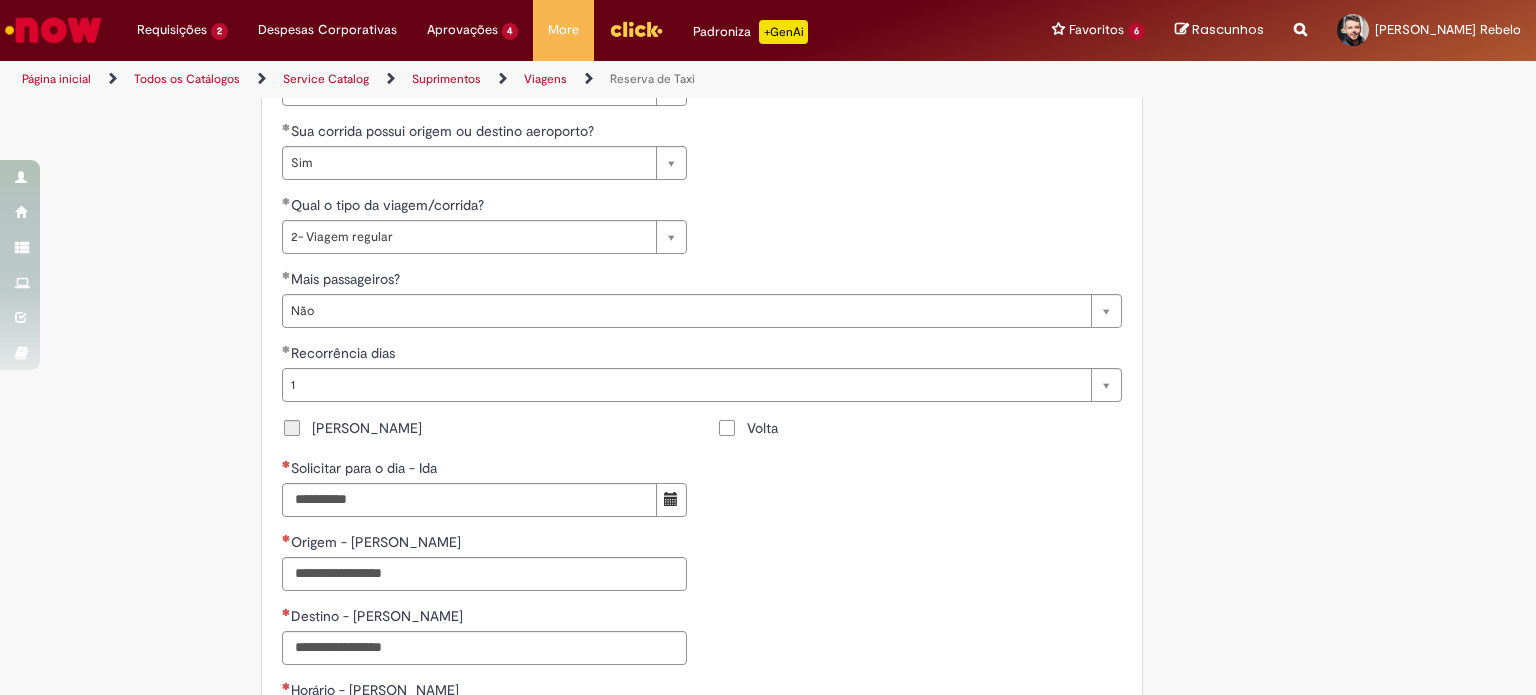 click on "**********" at bounding box center [670, 258] 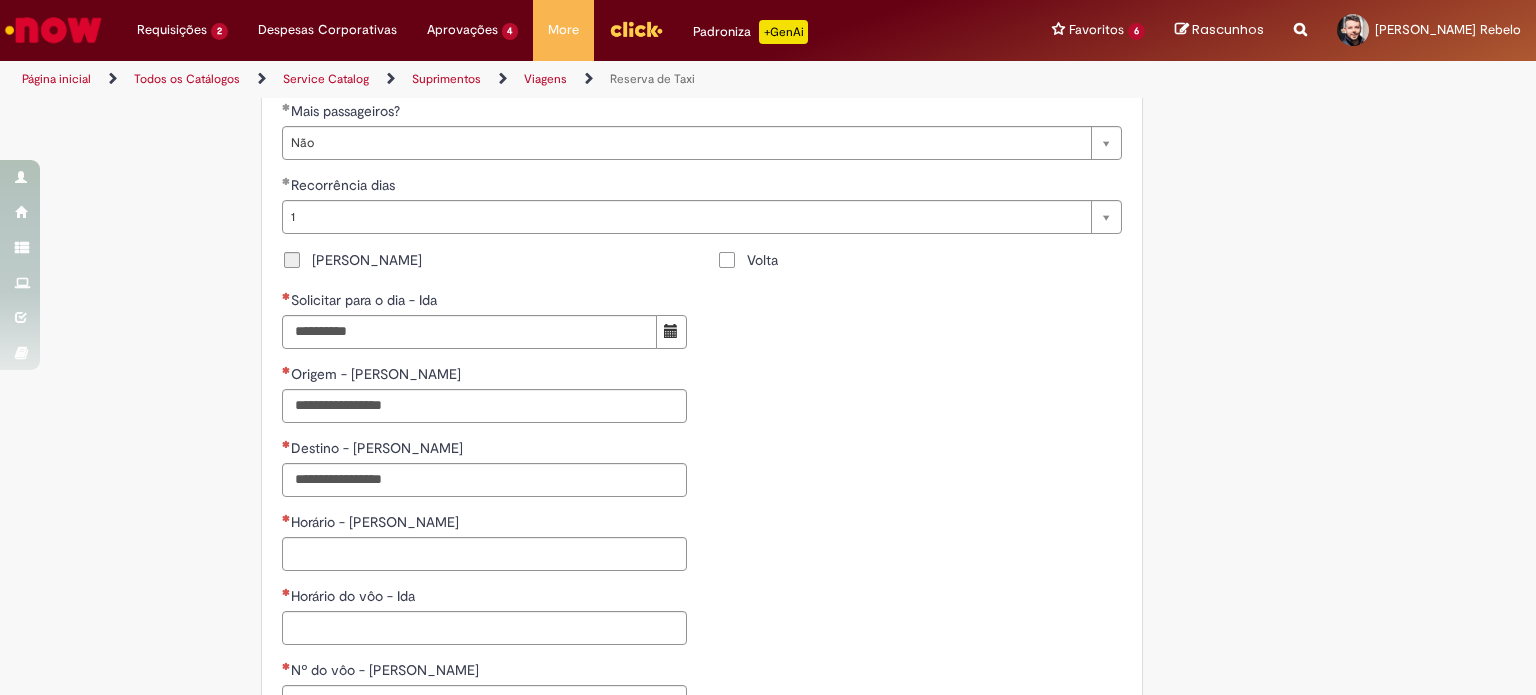scroll, scrollTop: 1356, scrollLeft: 0, axis: vertical 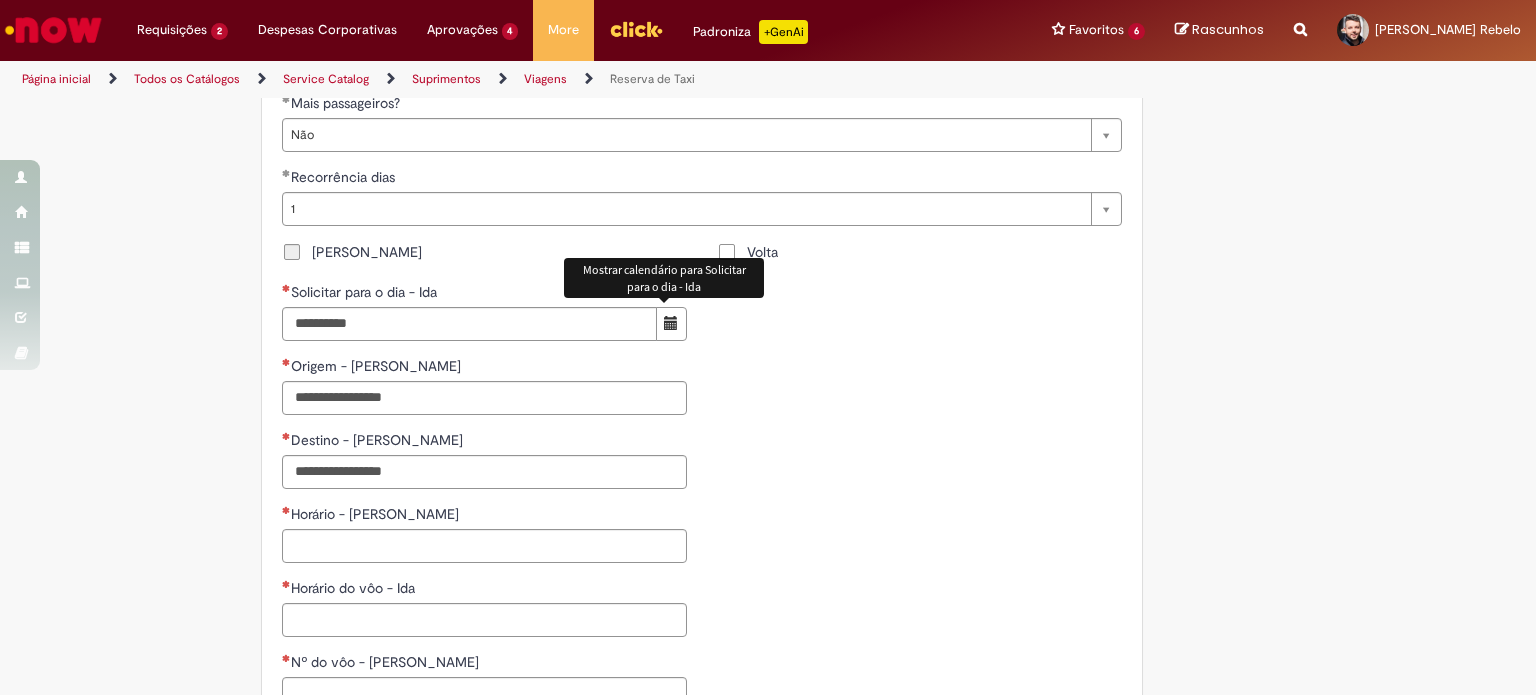 click at bounding box center (671, 323) 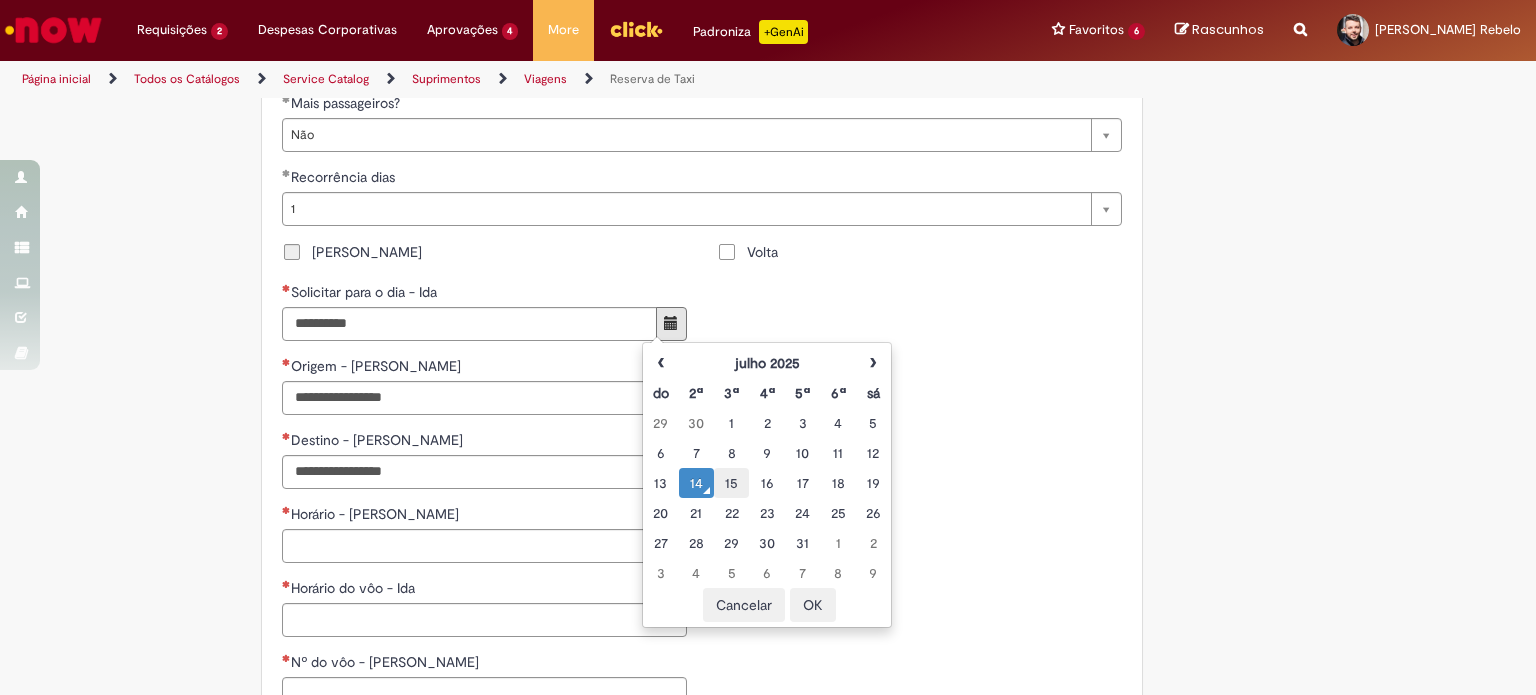 click on "15" at bounding box center [731, 483] 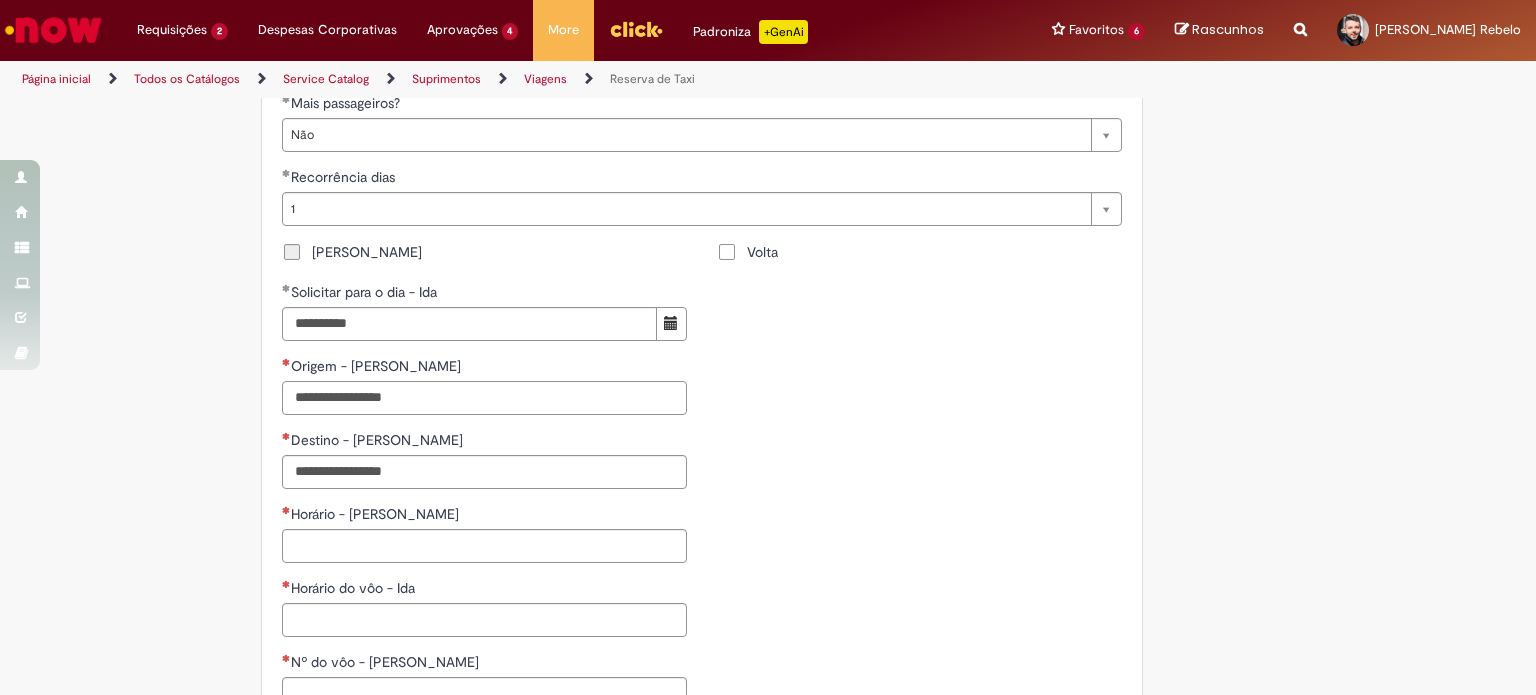 click on "Origem - [PERSON_NAME]" at bounding box center (484, 398) 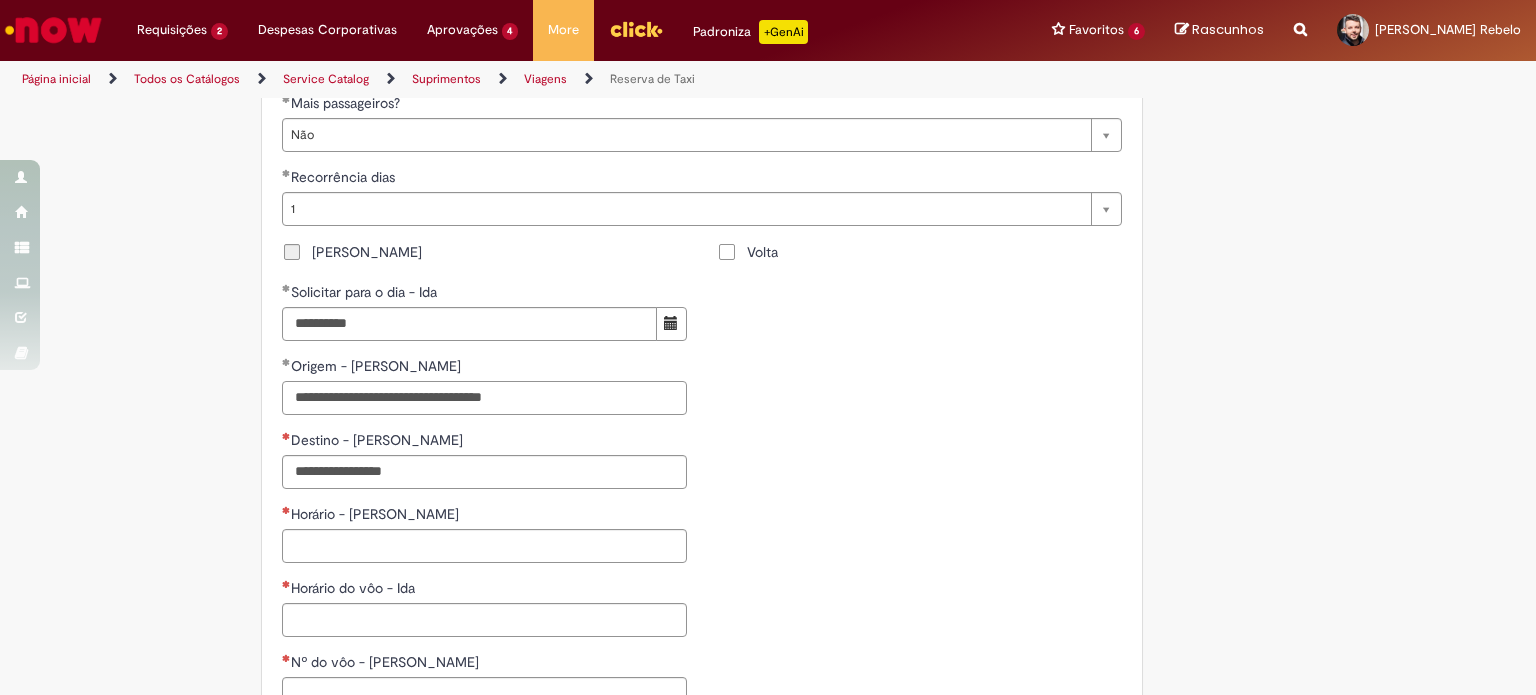 type on "**********" 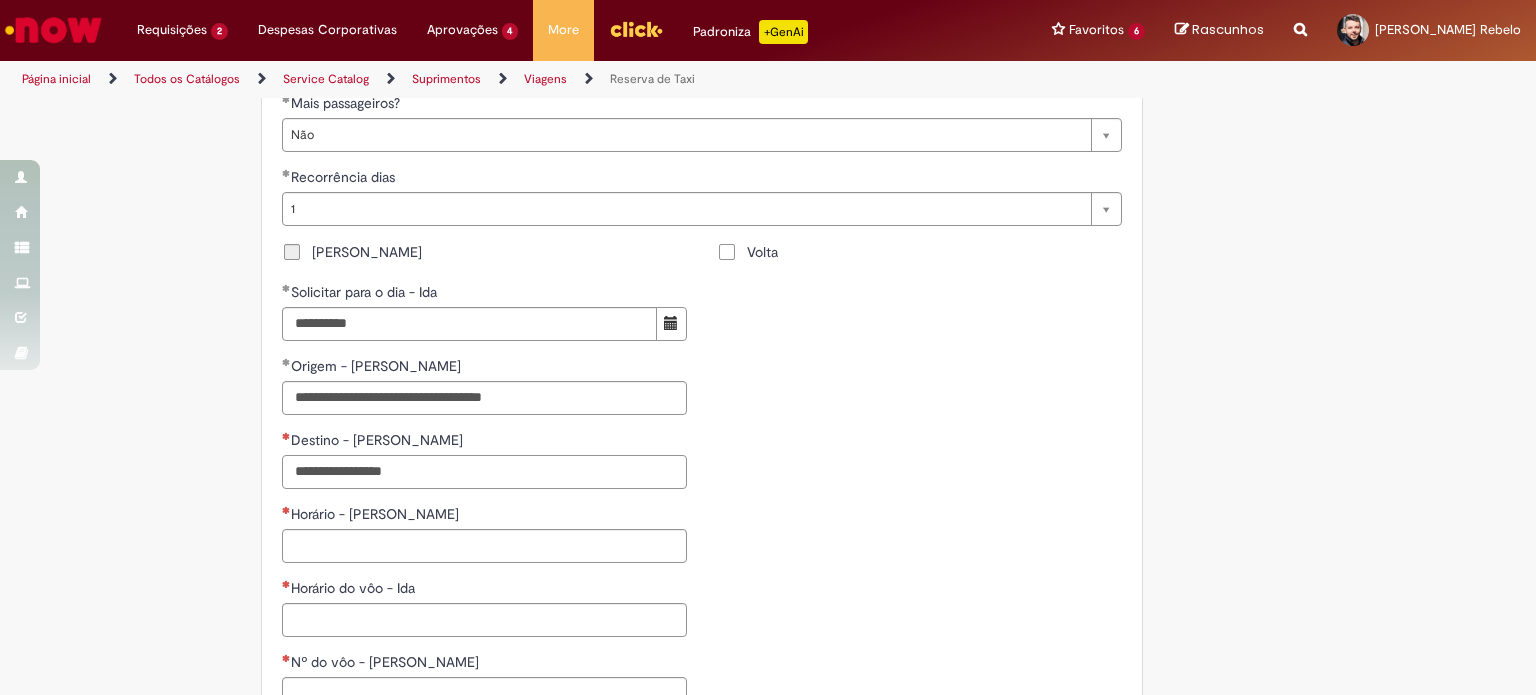 click on "Destino - [PERSON_NAME]" at bounding box center [484, 472] 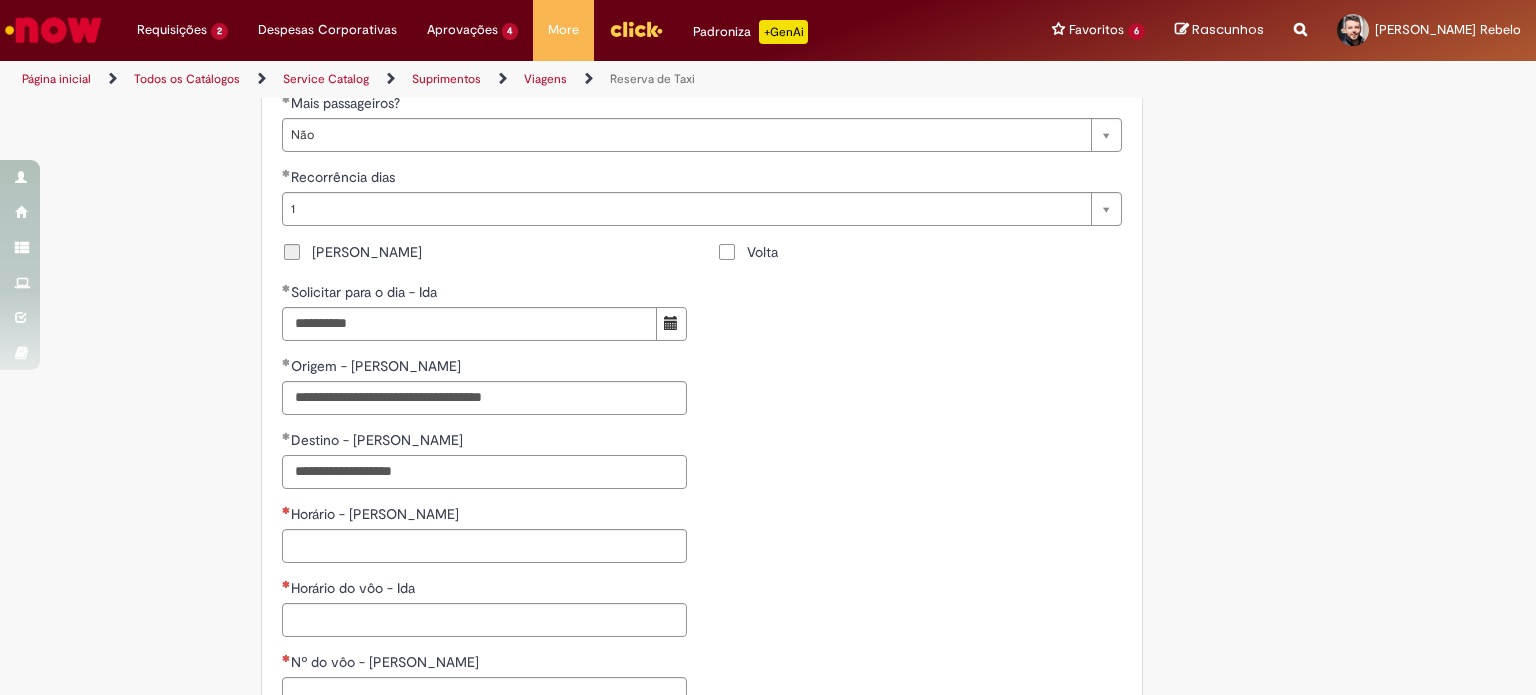 type on "**********" 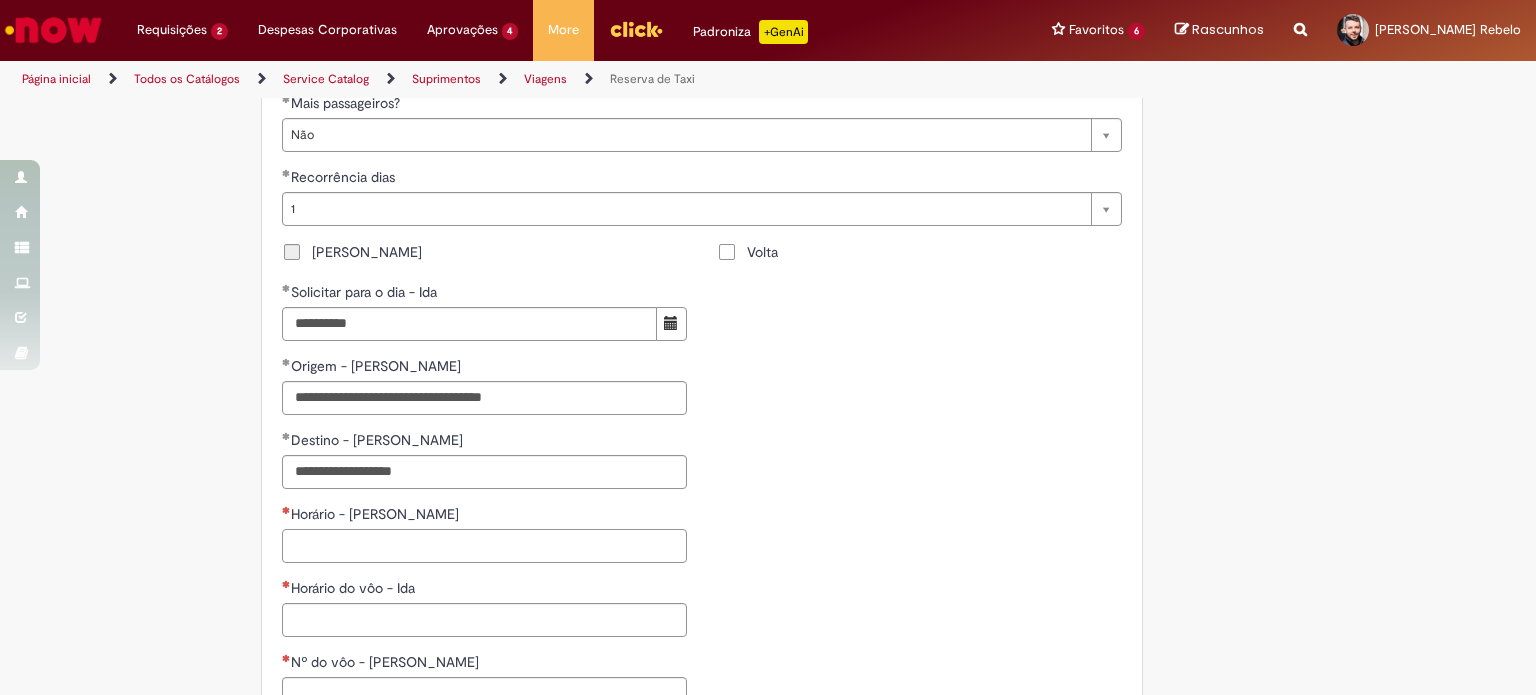 click on "Horário - [PERSON_NAME]" at bounding box center (484, 546) 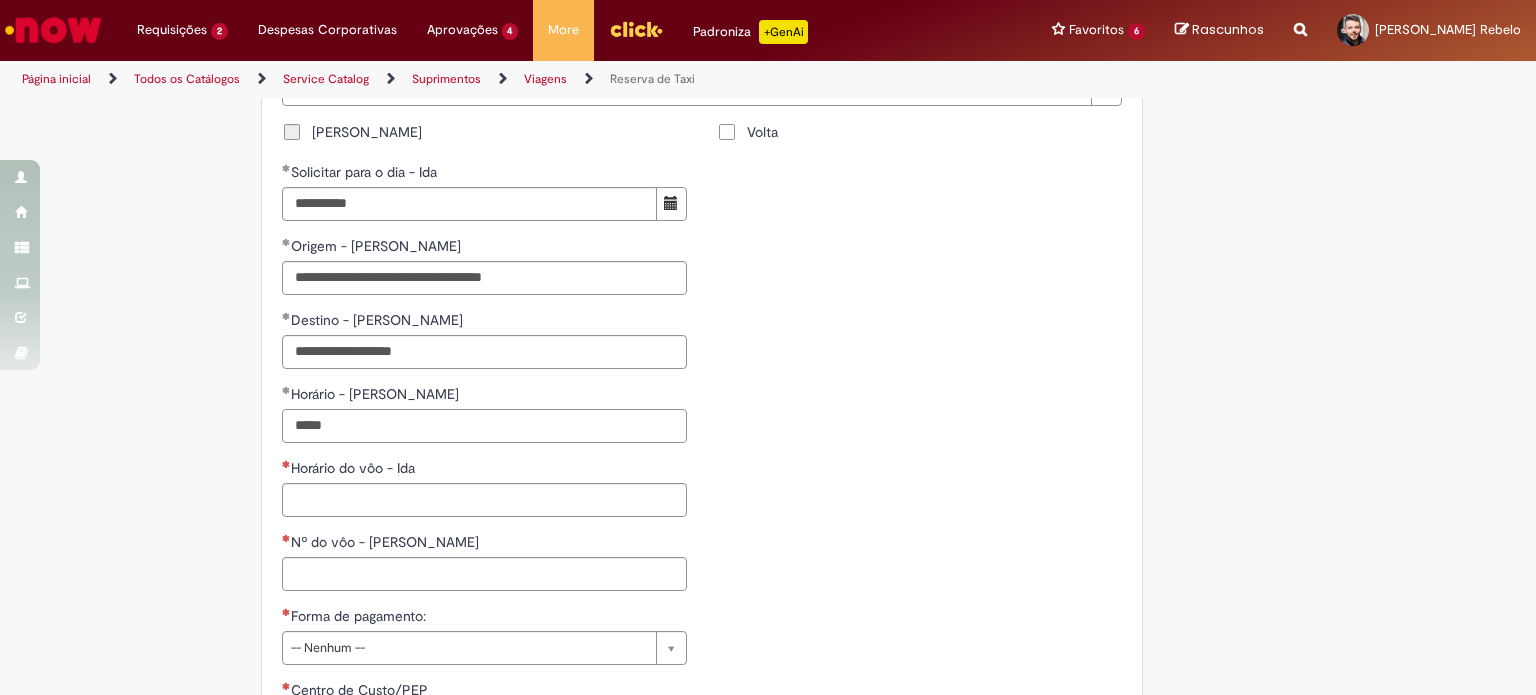 scroll, scrollTop: 1476, scrollLeft: 0, axis: vertical 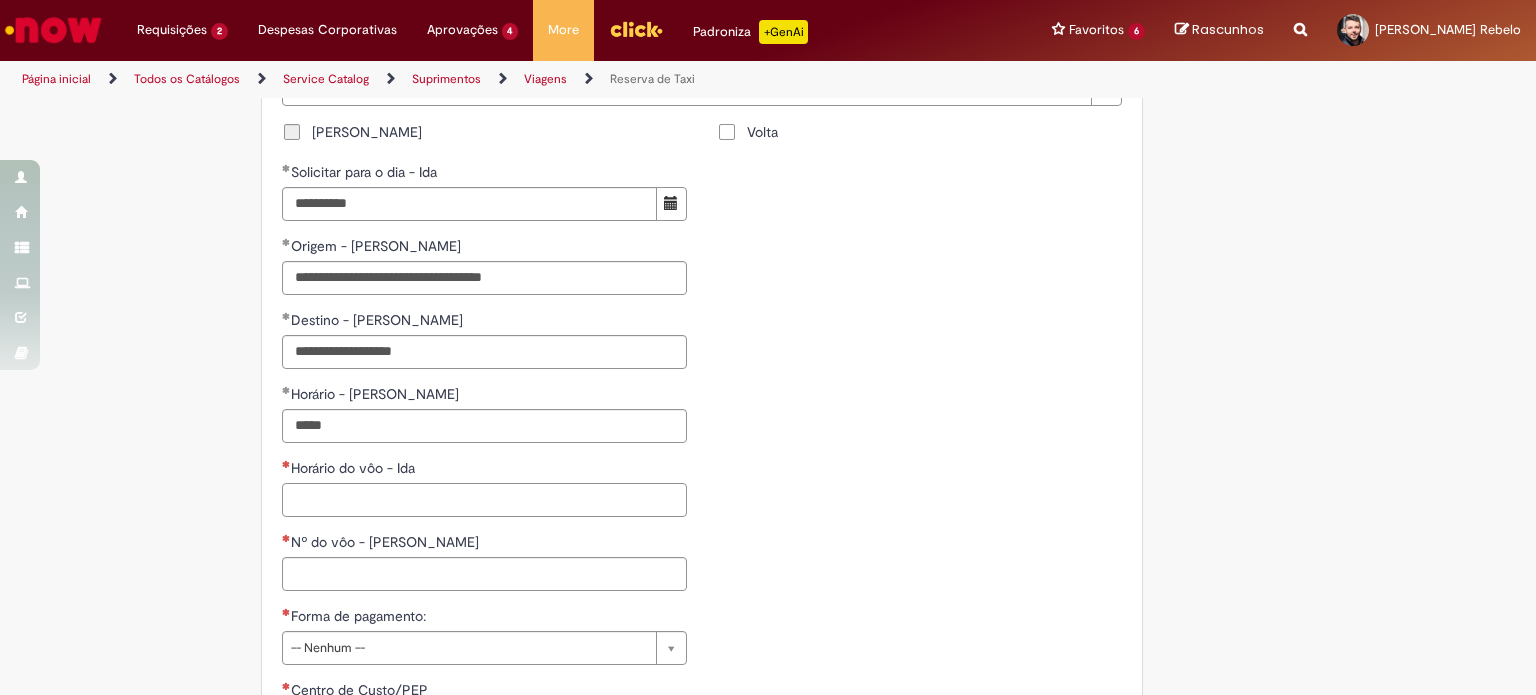 click on "Horário do vôo - Ida" at bounding box center (484, 500) 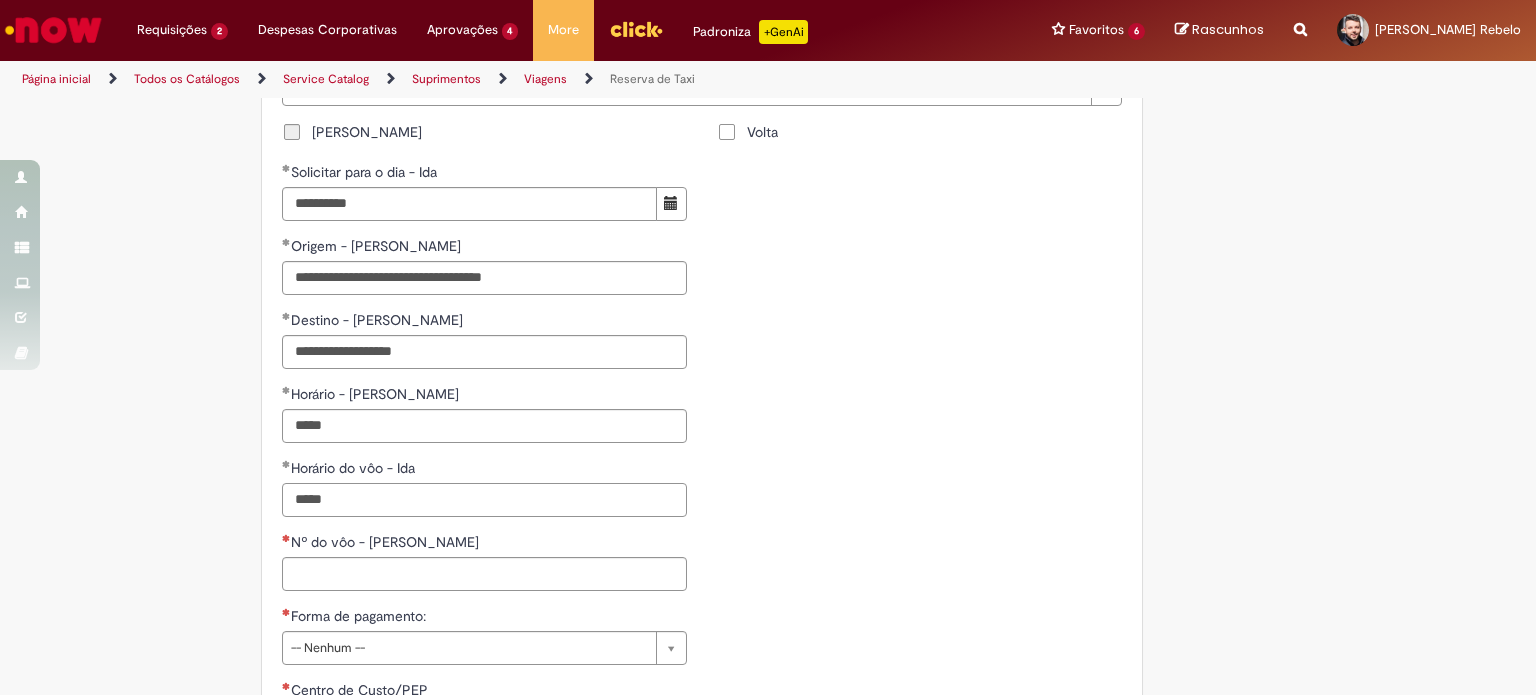 scroll, scrollTop: 1547, scrollLeft: 0, axis: vertical 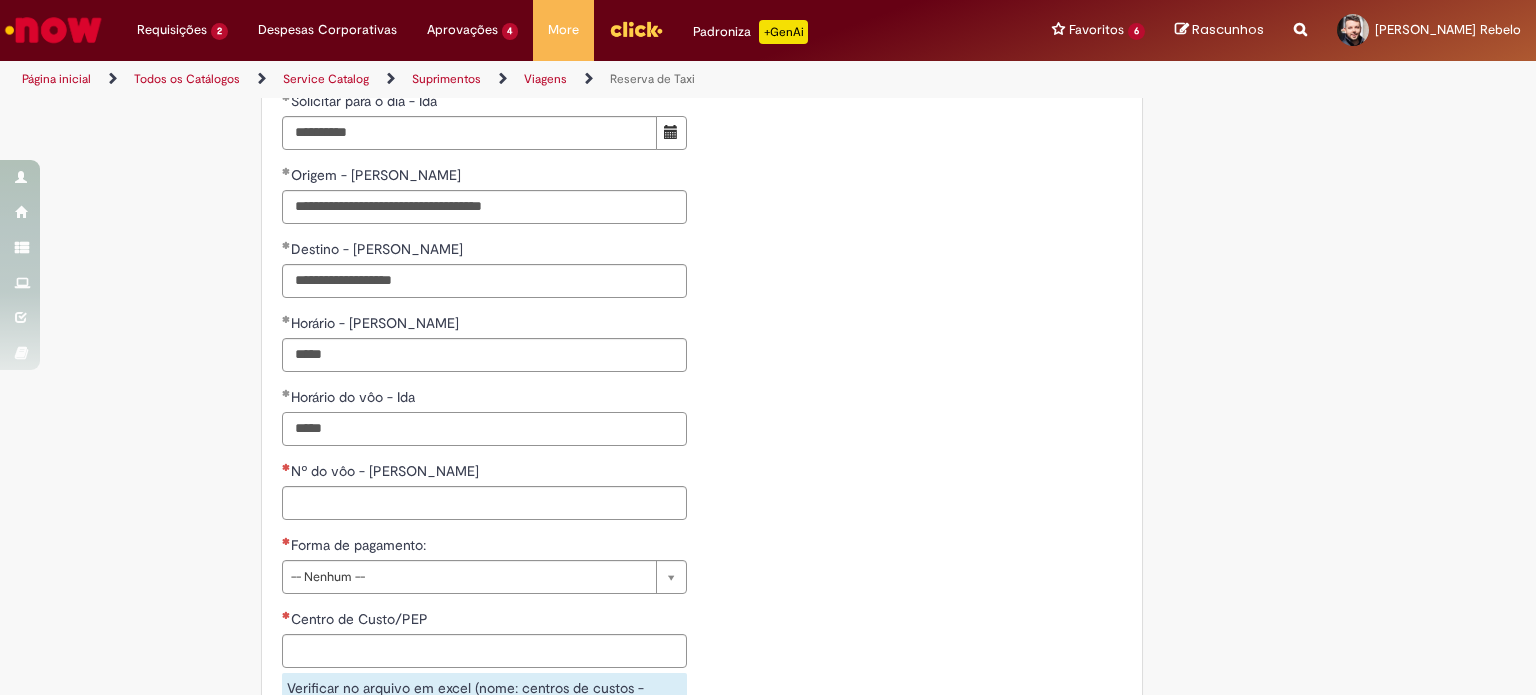 type on "*****" 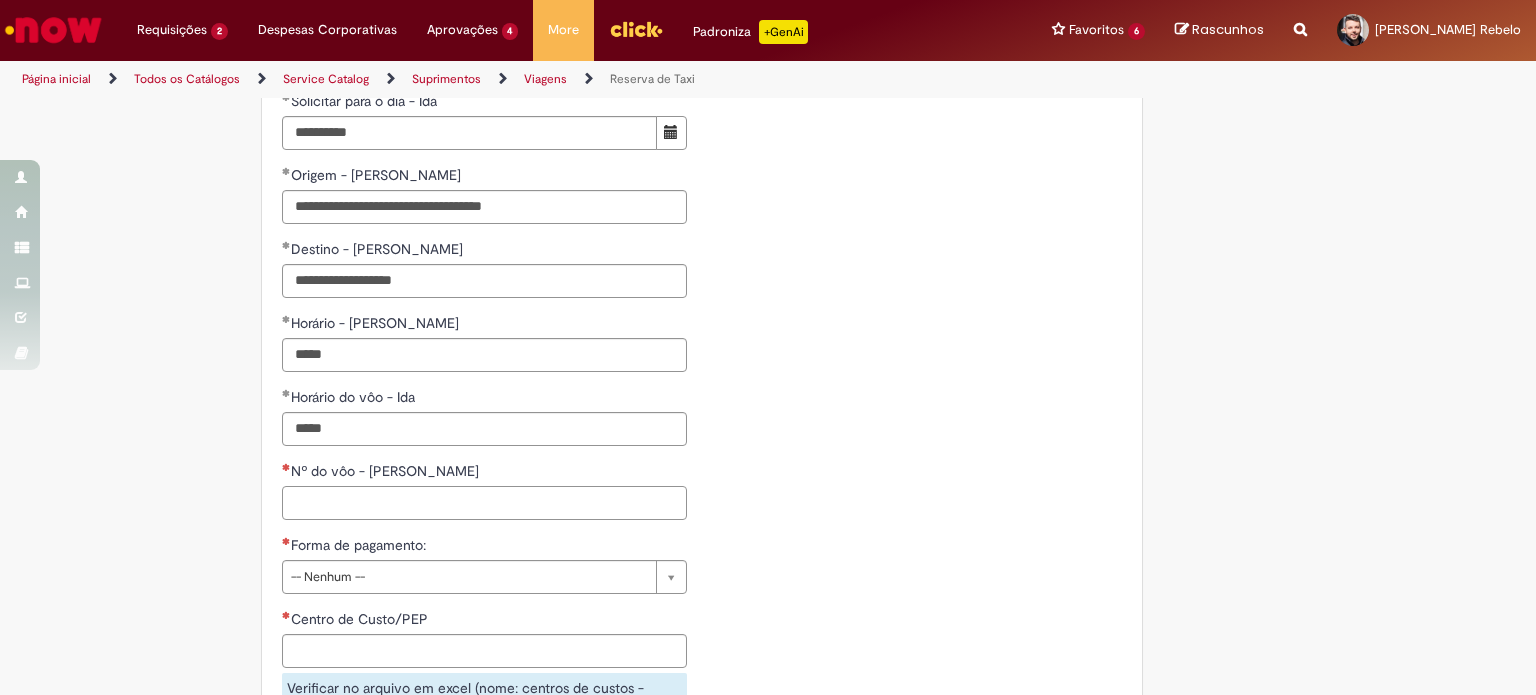 click on "Nº do vôo - [PERSON_NAME]" at bounding box center (484, 503) 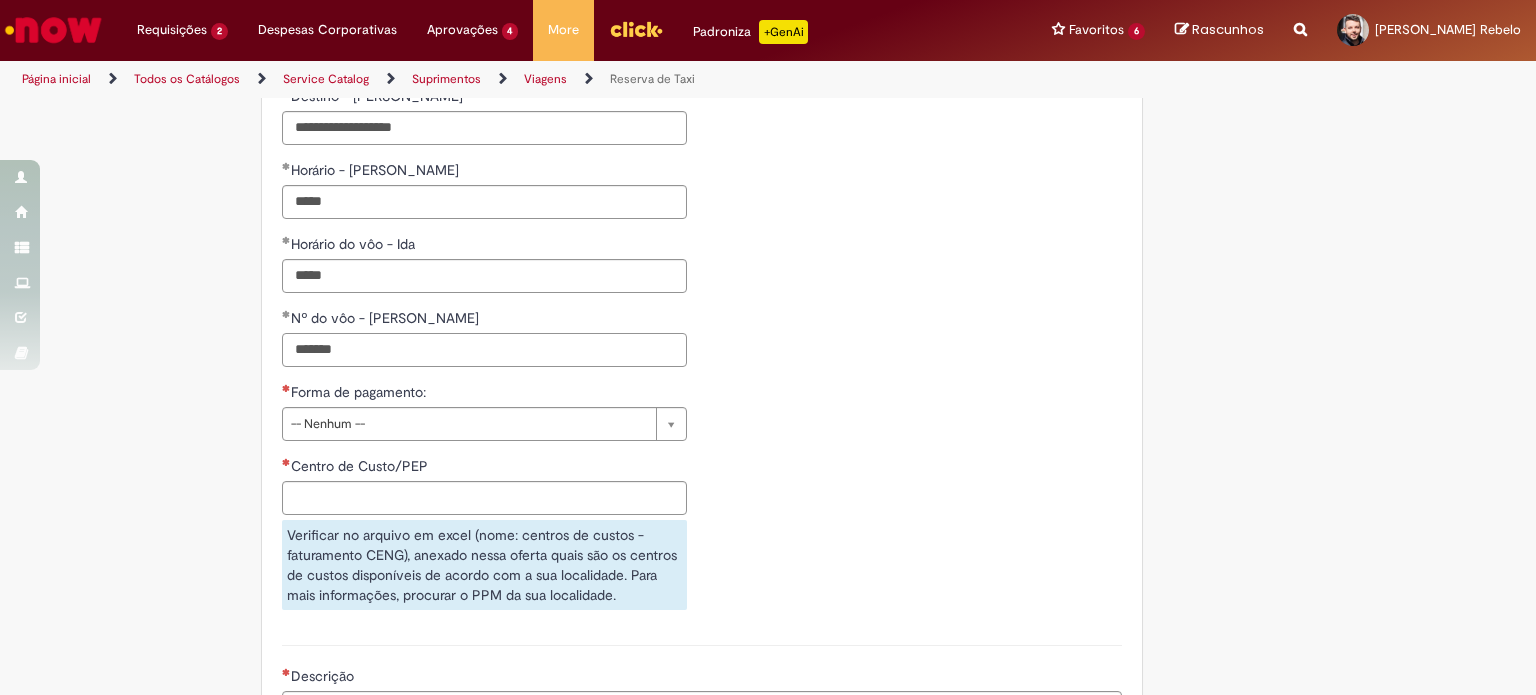 scroll, scrollTop: 1703, scrollLeft: 0, axis: vertical 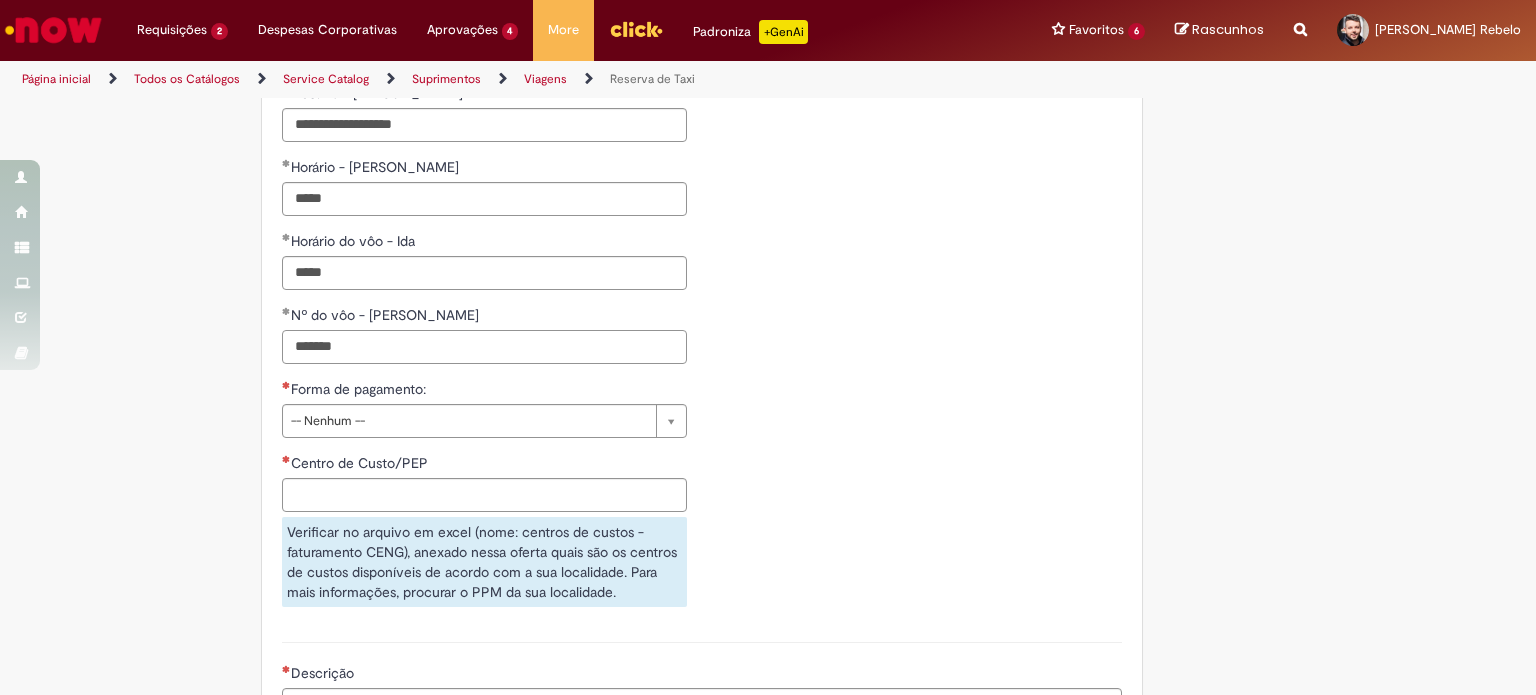 type on "*******" 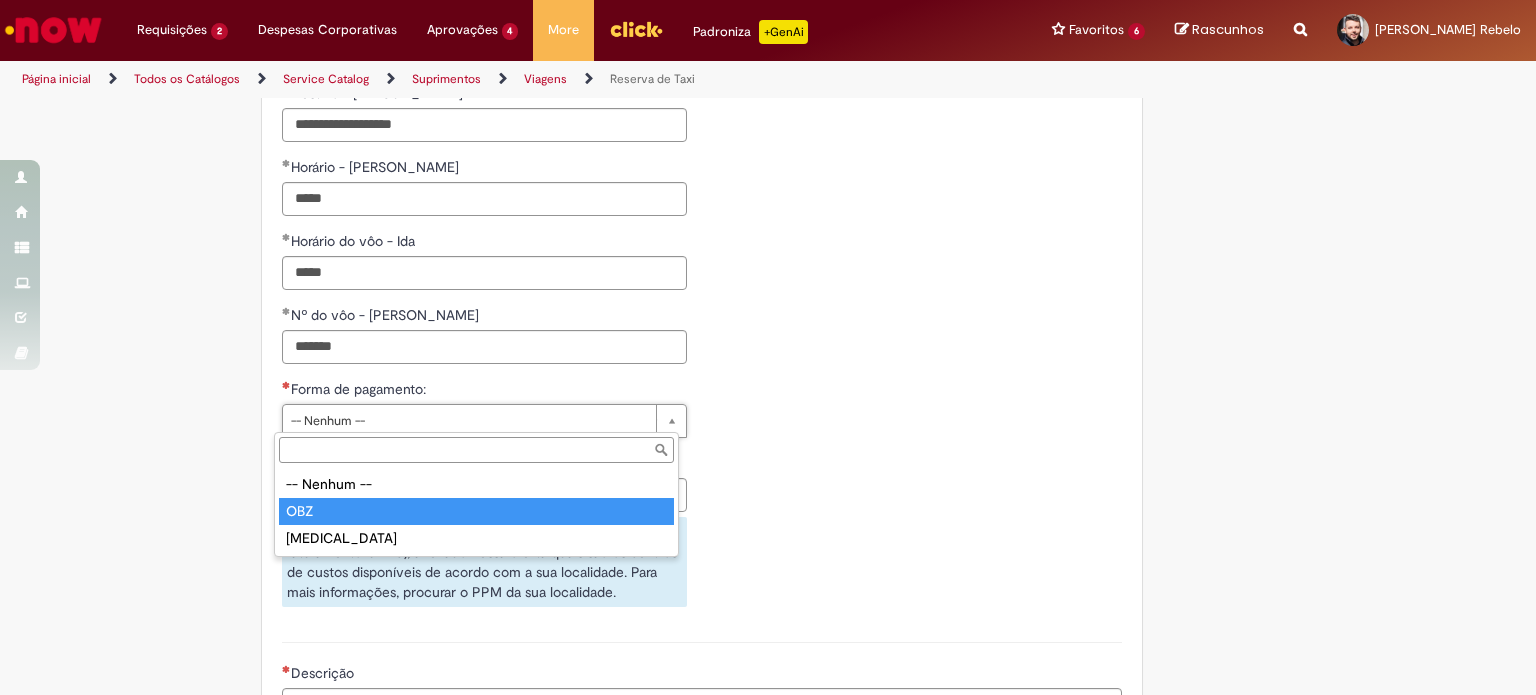 type on "***" 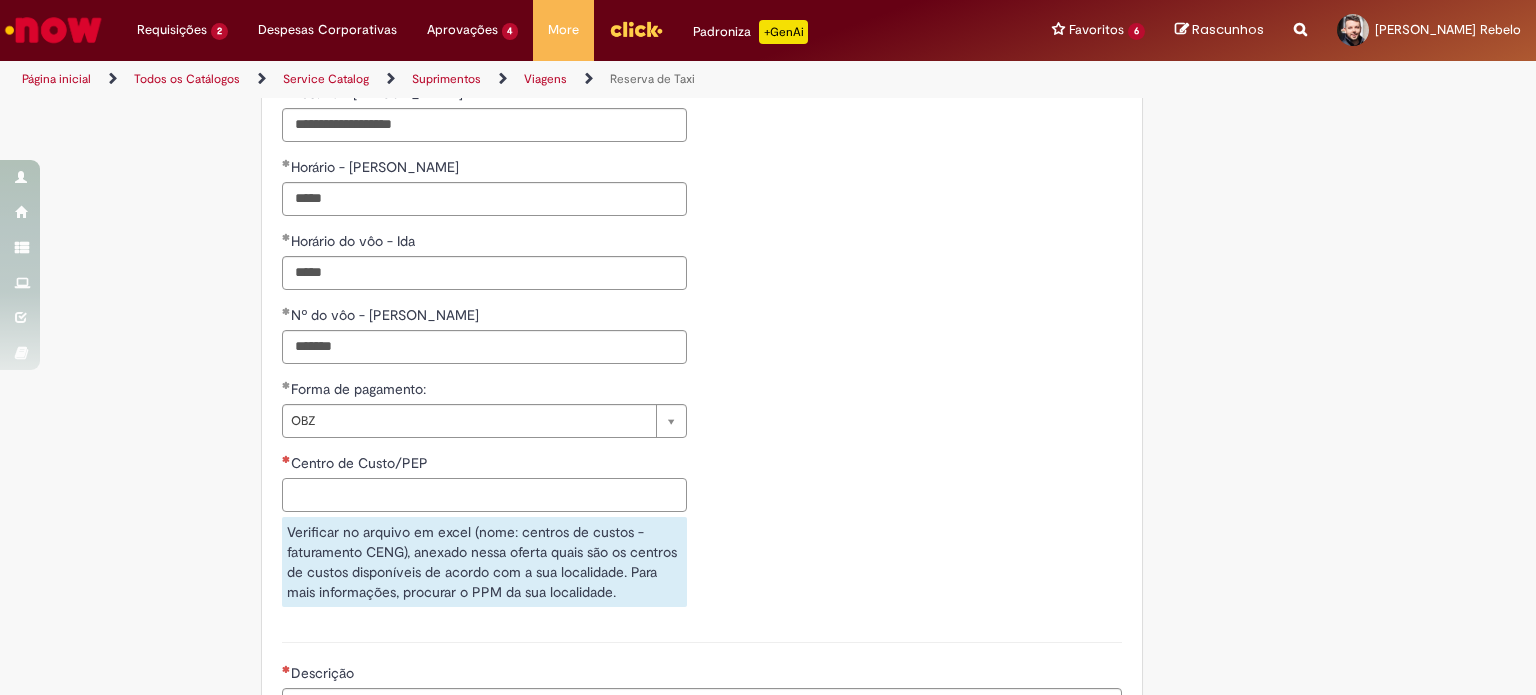 click on "Centro de Custo/PEP" at bounding box center [484, 495] 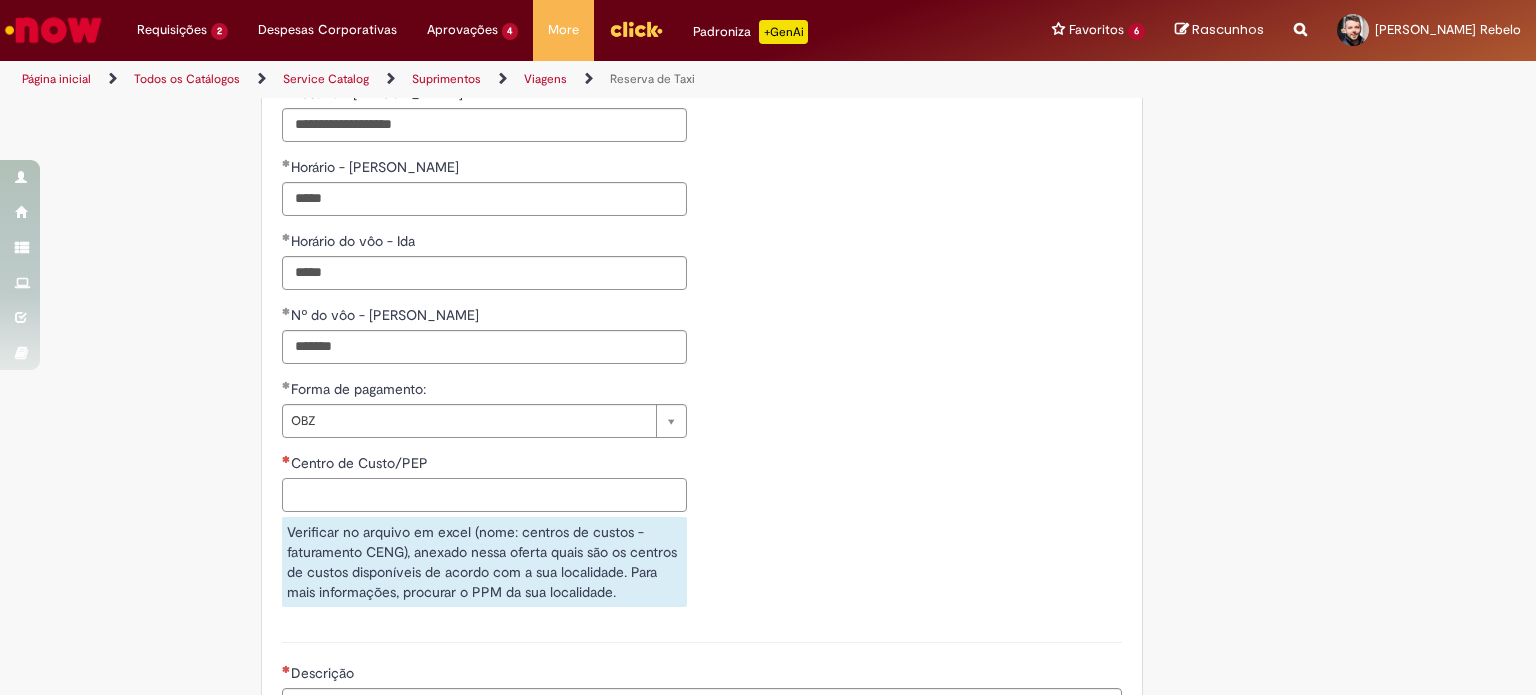 paste on "**********" 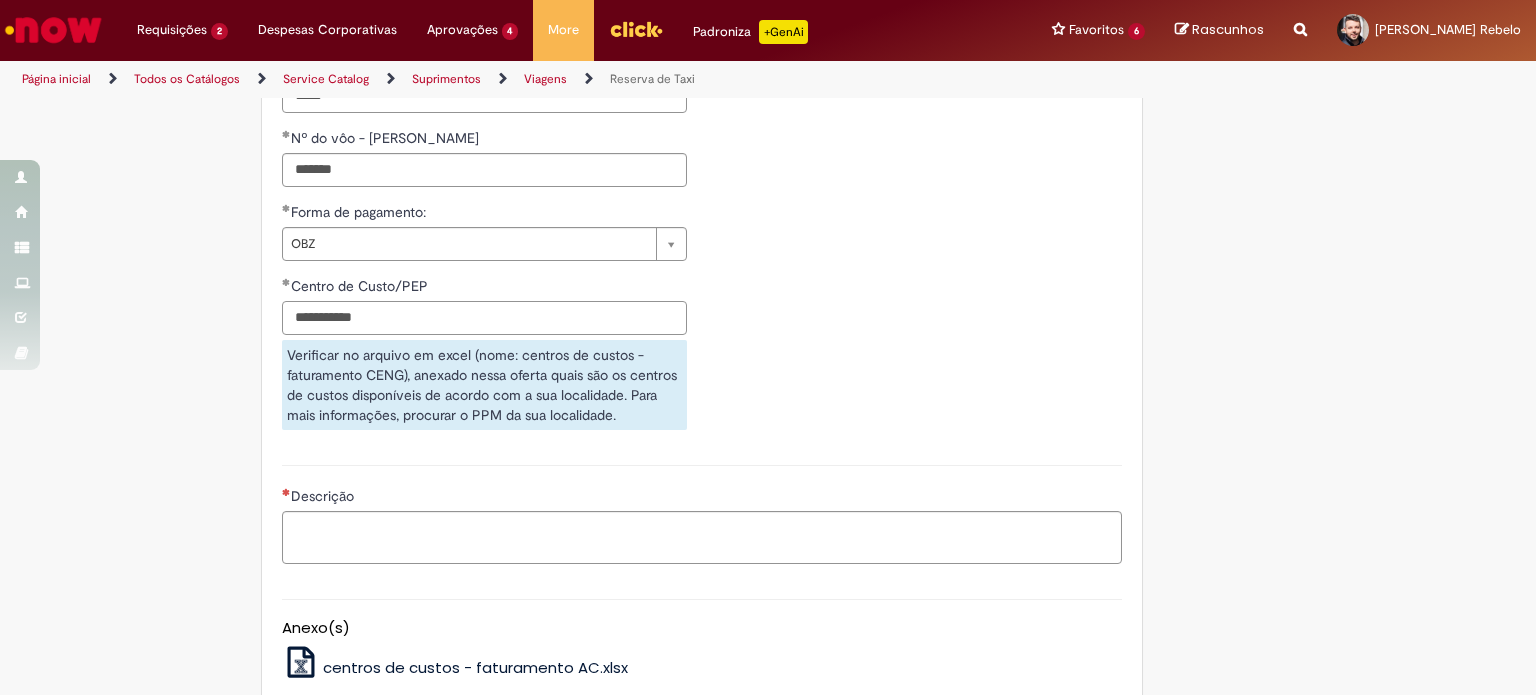 scroll, scrollTop: 1895, scrollLeft: 0, axis: vertical 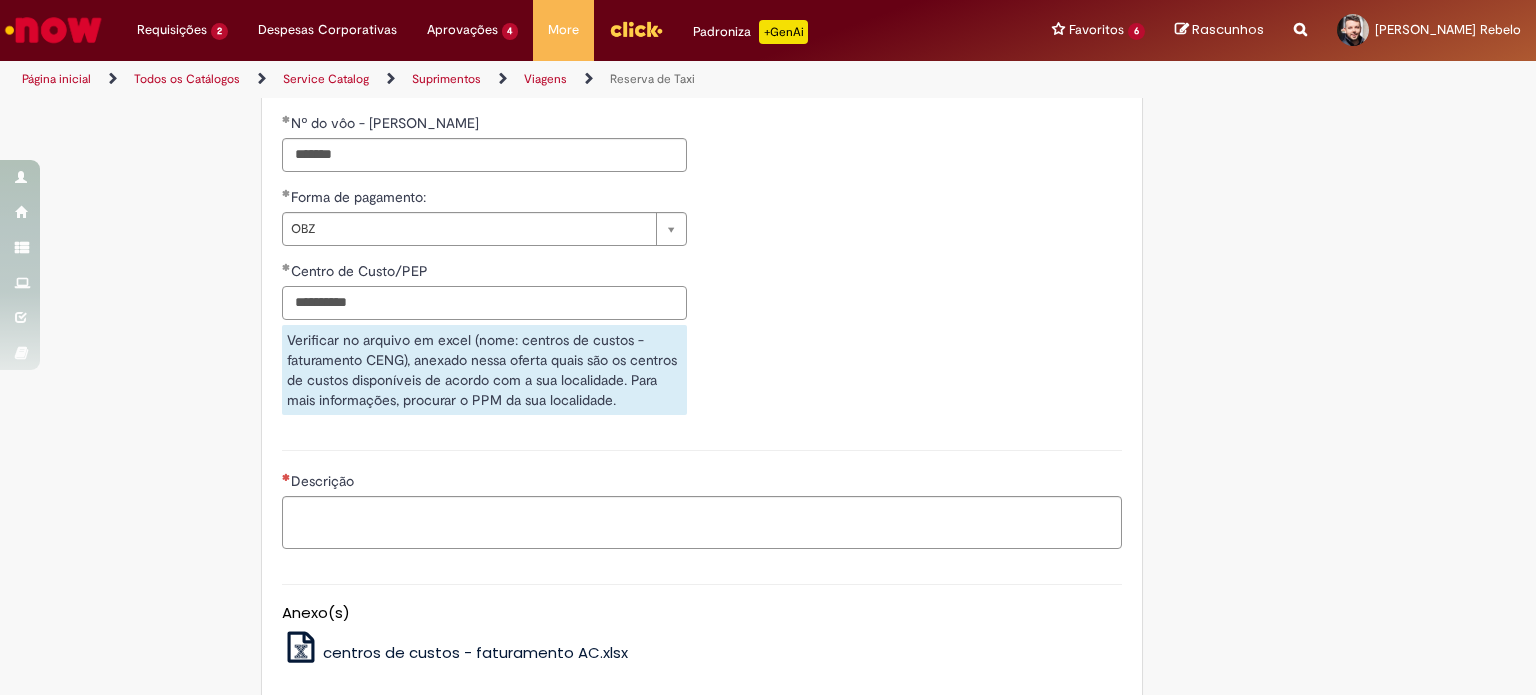 type on "**********" 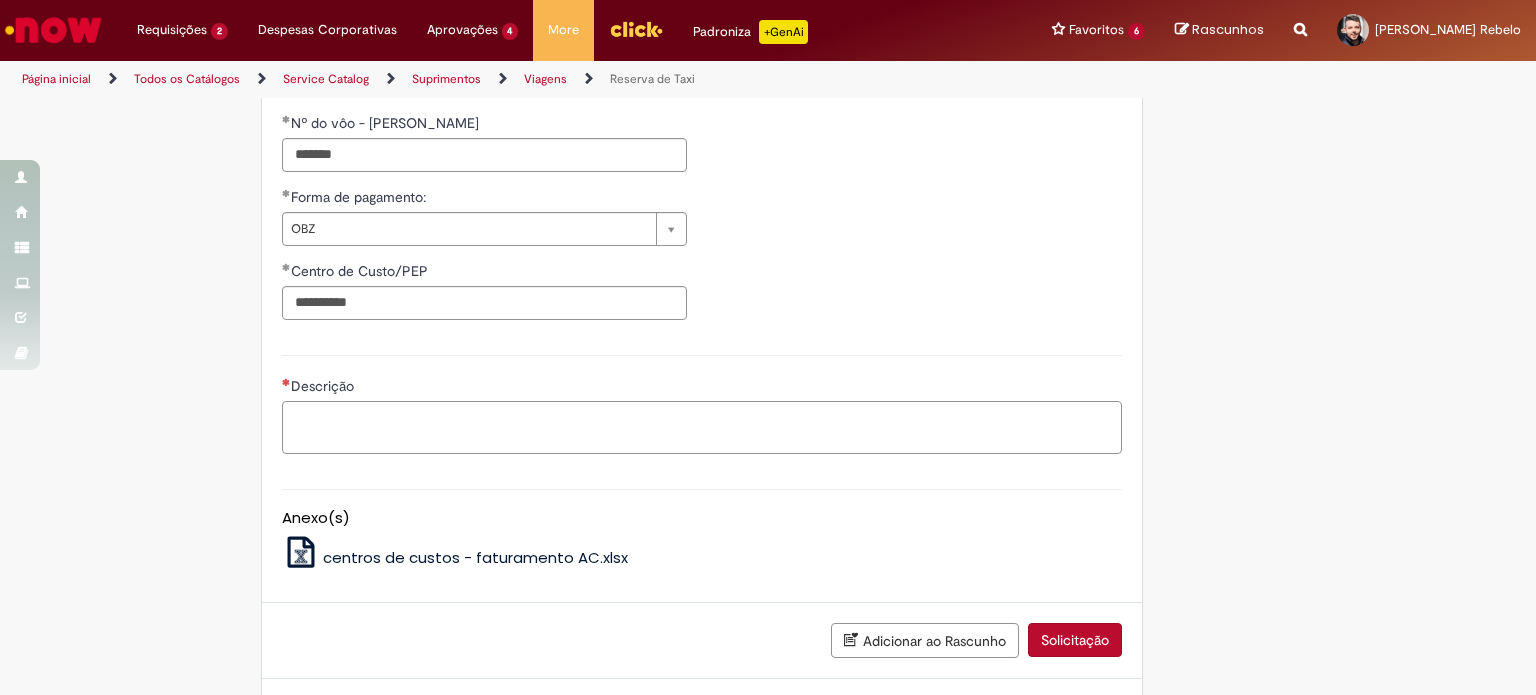 click on "**********" at bounding box center [702, -296] 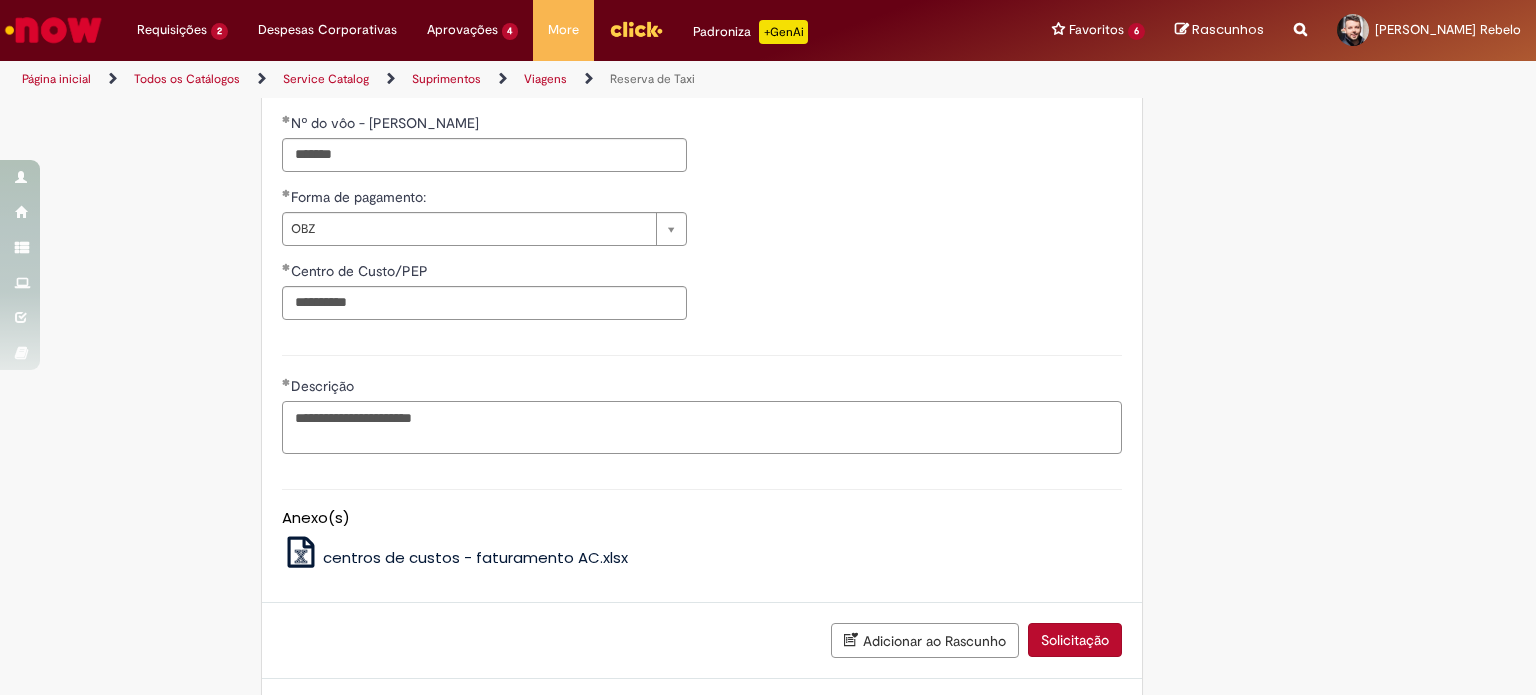 type on "**********" 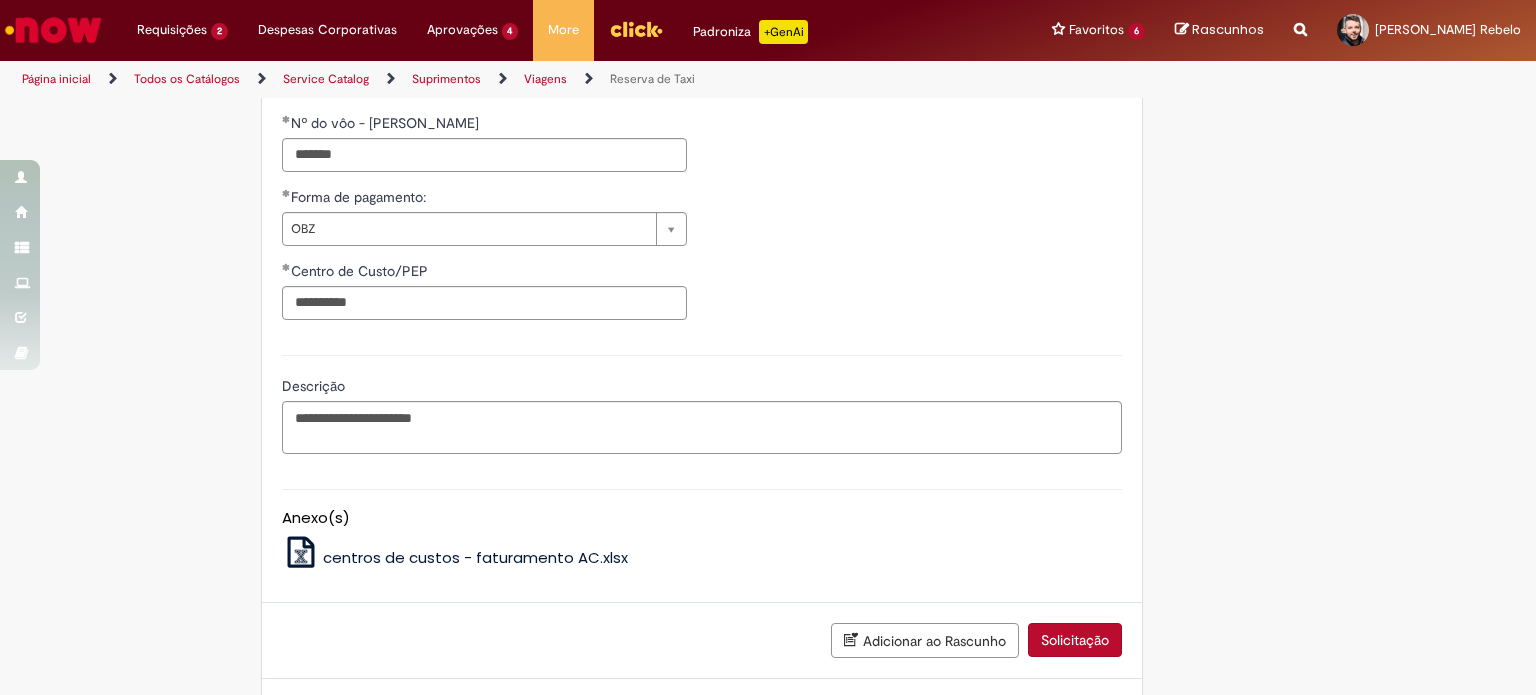 click on "**********" at bounding box center (702, 261) 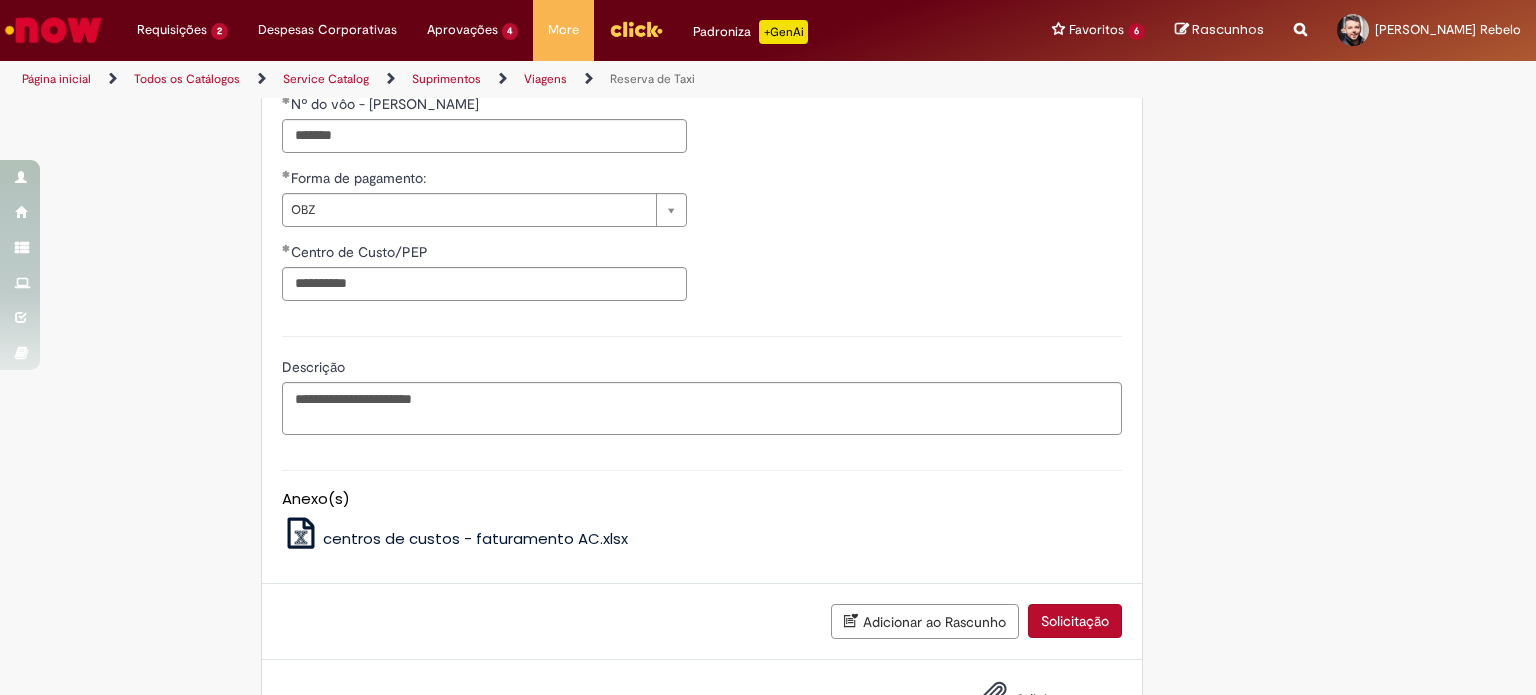 scroll, scrollTop: 1984, scrollLeft: 0, axis: vertical 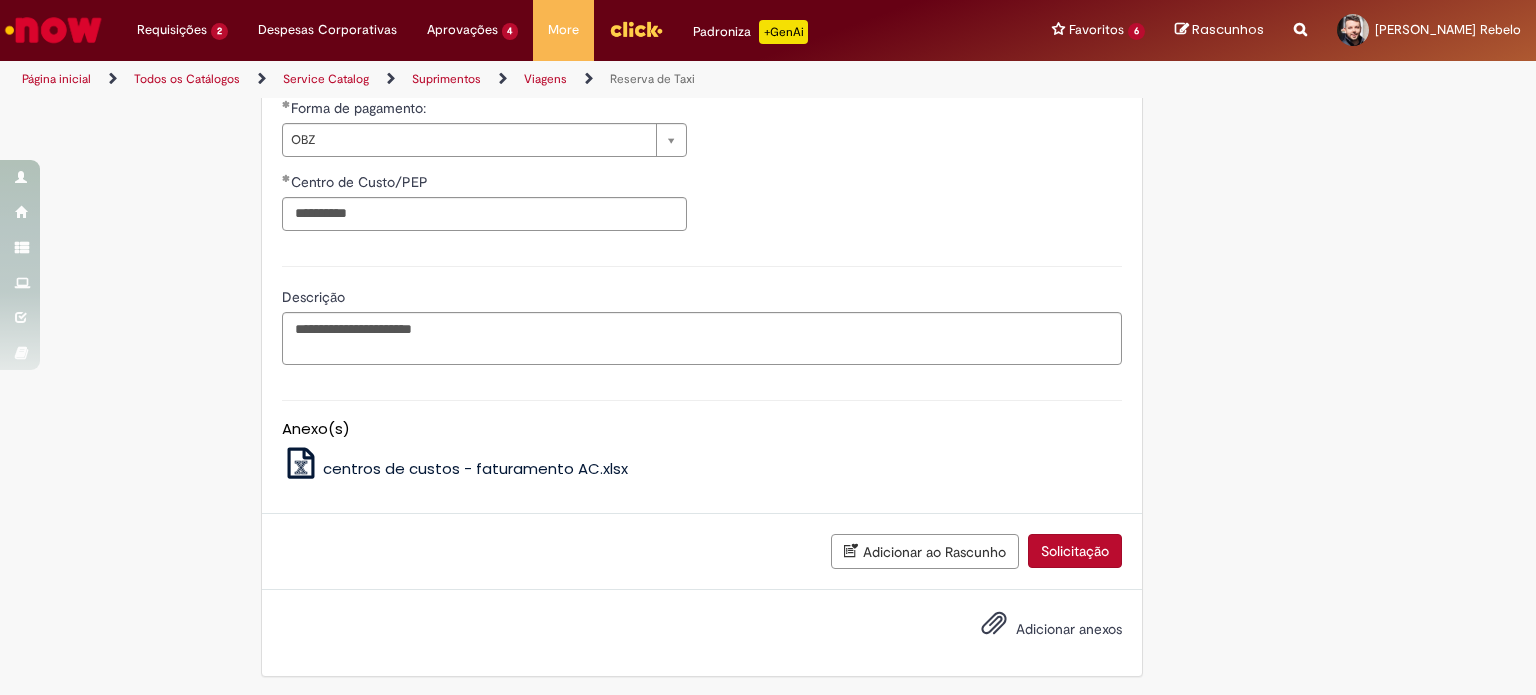 click on "Solicitação" at bounding box center (1075, 551) 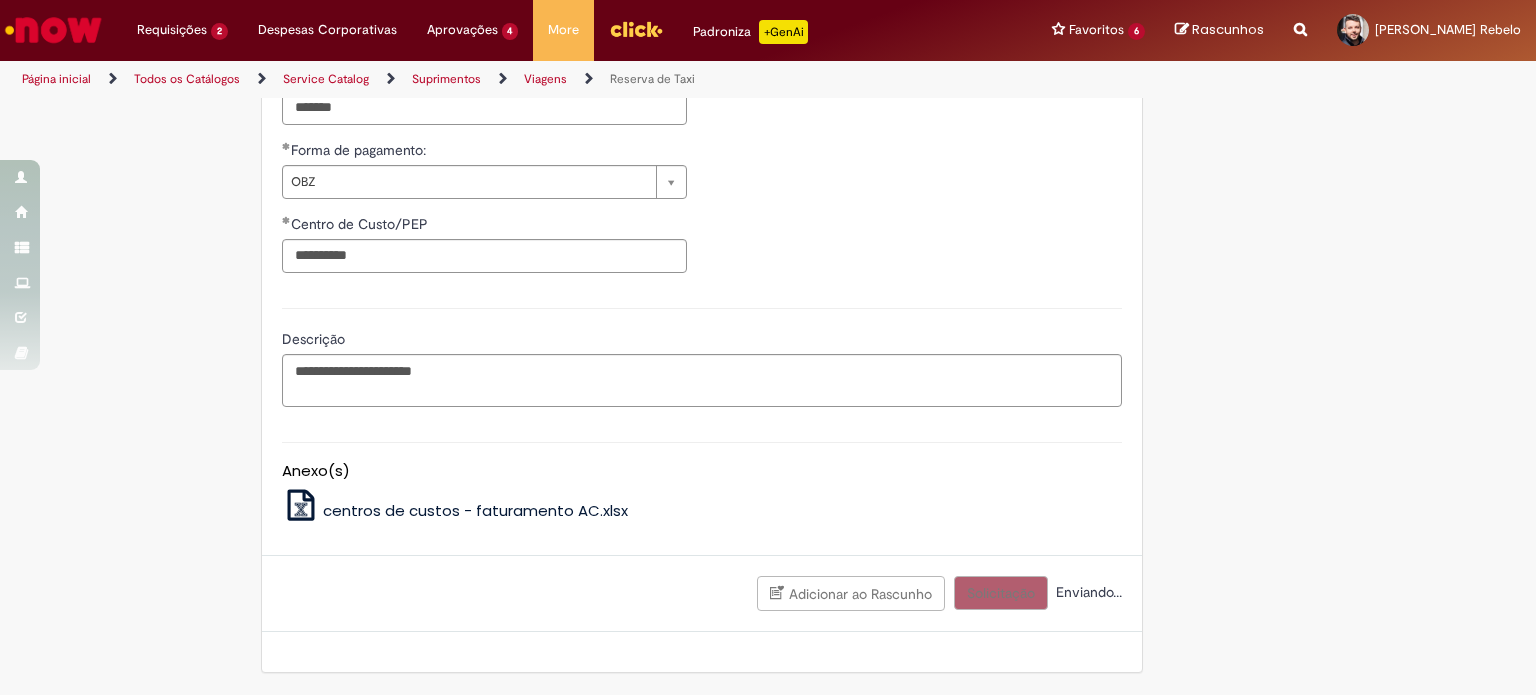 scroll, scrollTop: 1938, scrollLeft: 0, axis: vertical 